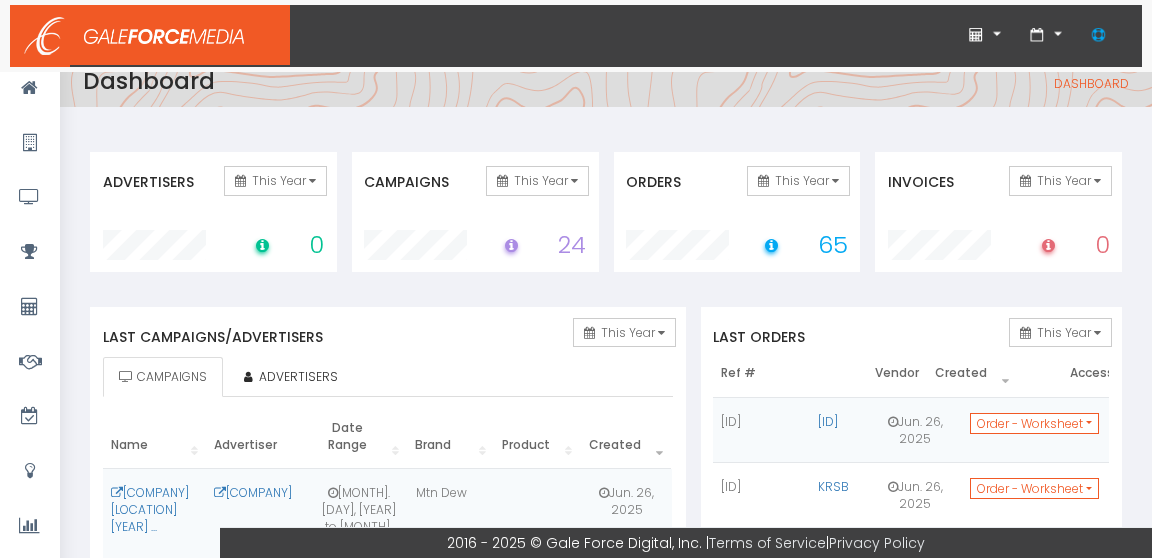 scroll, scrollTop: 0, scrollLeft: 0, axis: both 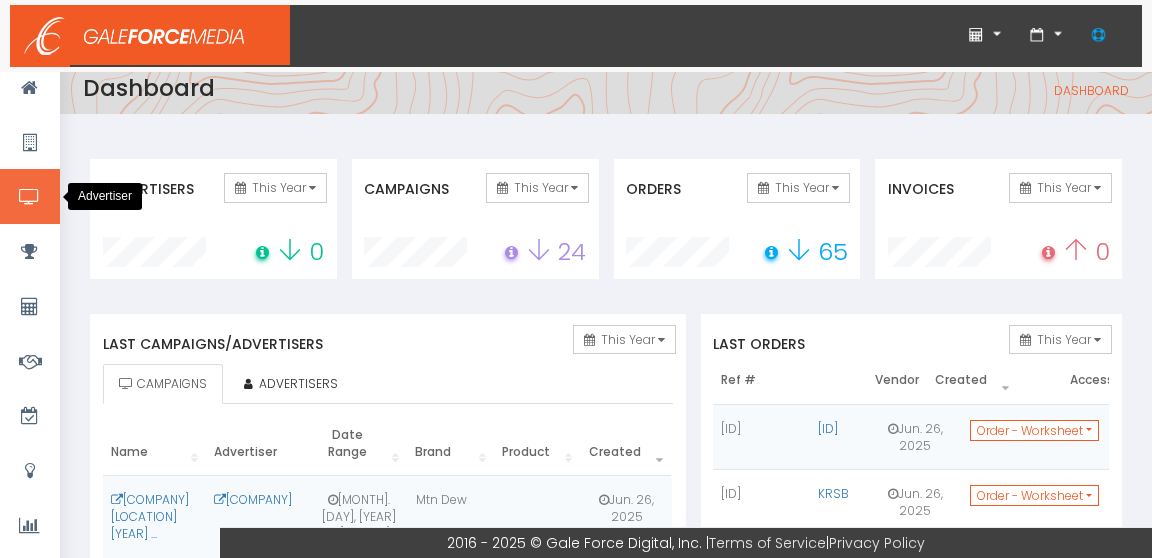 click at bounding box center [29, 197] 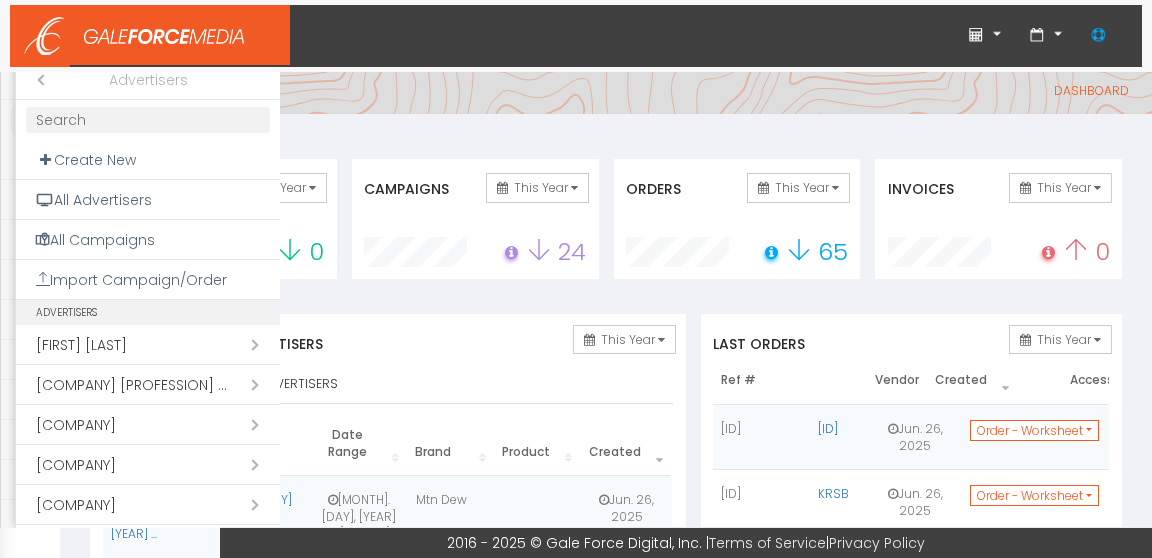 click on "Close submenu ( Advertisers)" at bounding box center [36, 80] 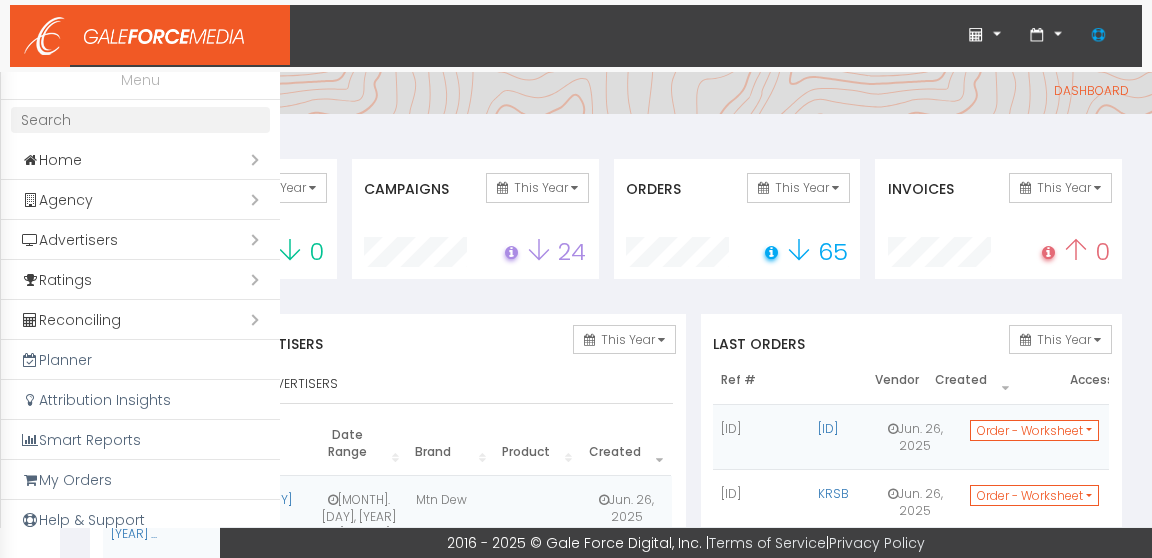 click on "Open submenu ( Ratings)" at bounding box center [140, 280] 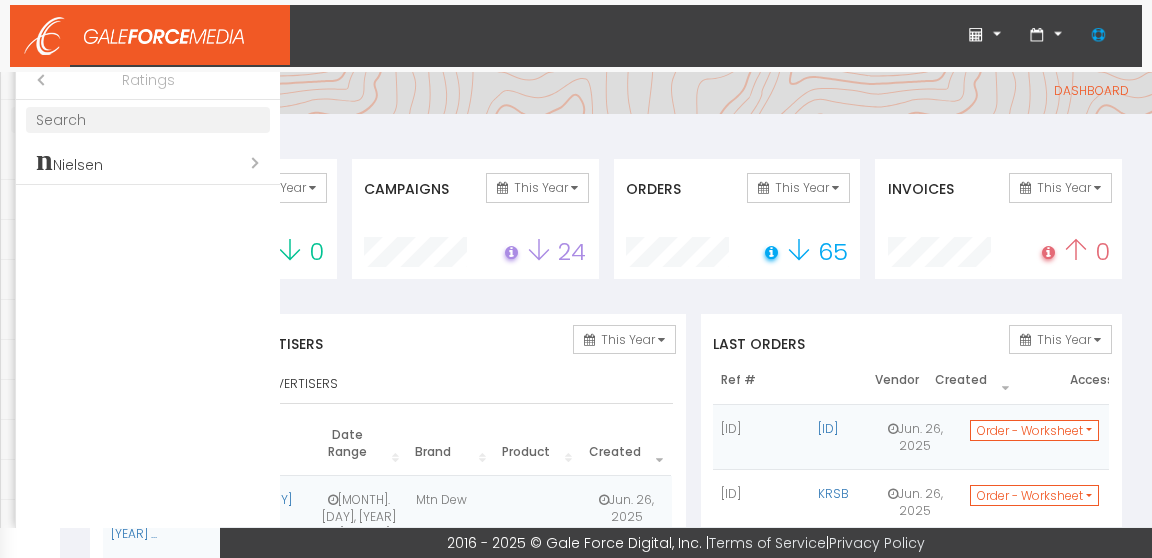 click on "Open submenu (n   Nielsen)" at bounding box center (148, 162) 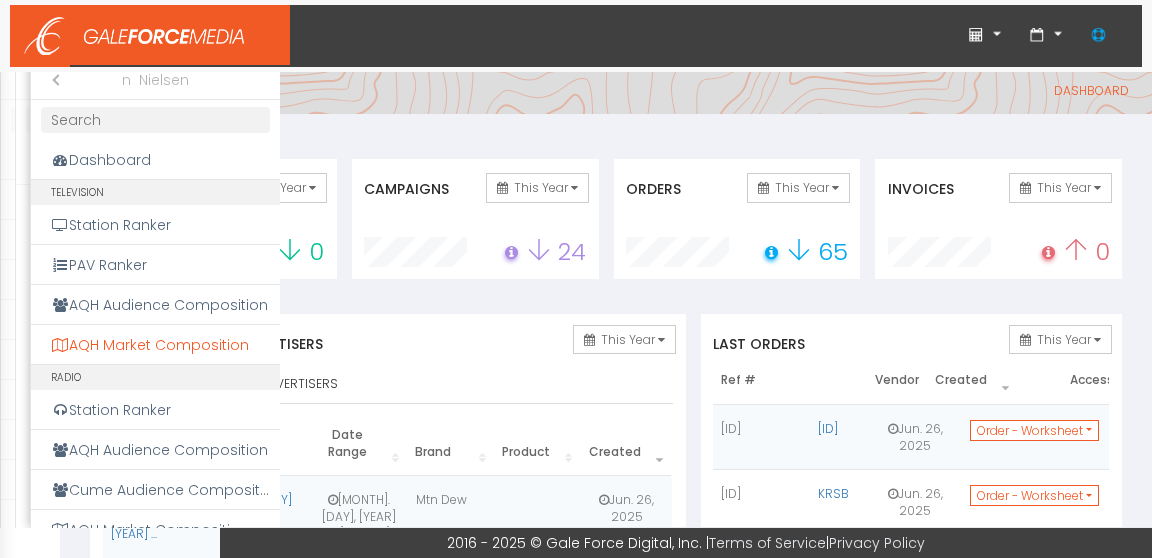 scroll, scrollTop: 61, scrollLeft: 0, axis: vertical 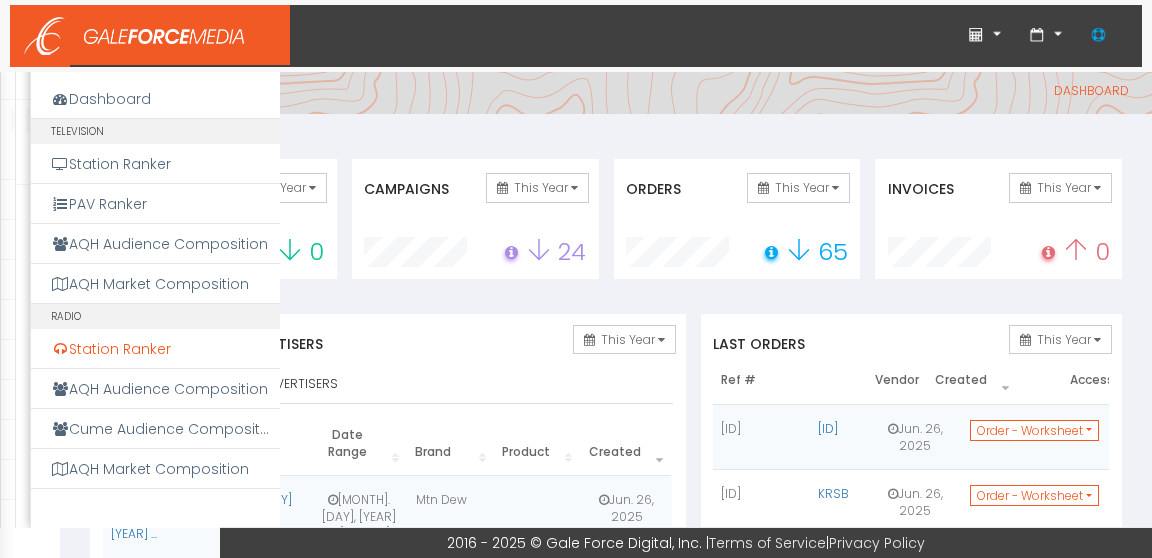 click on "Station Ranker" at bounding box center (155, 349) 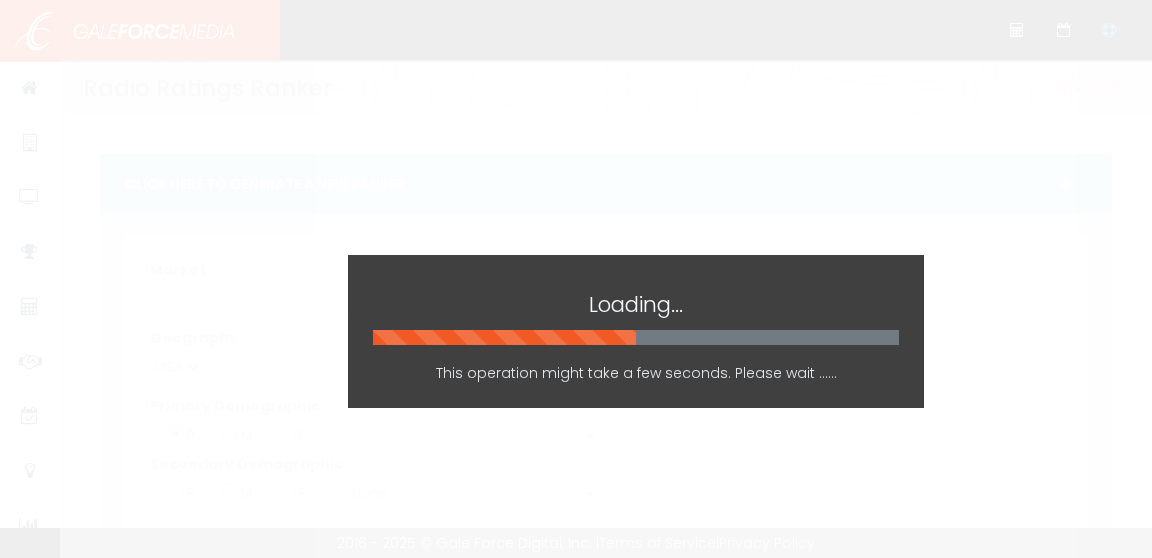 scroll, scrollTop: 0, scrollLeft: 0, axis: both 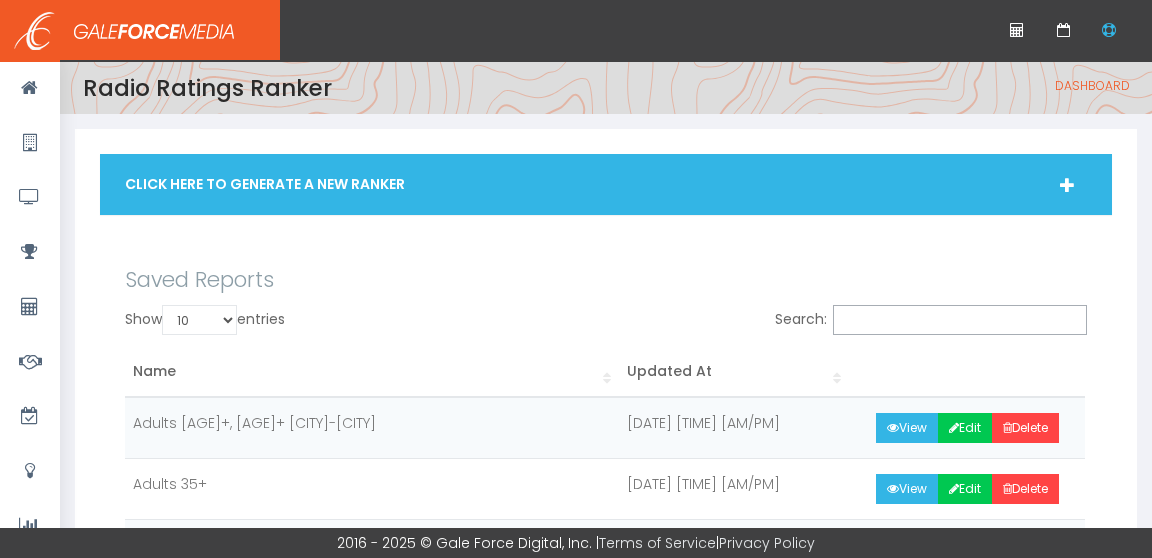 click on "Click Here To Generate A New Ranker" at bounding box center [606, 184] 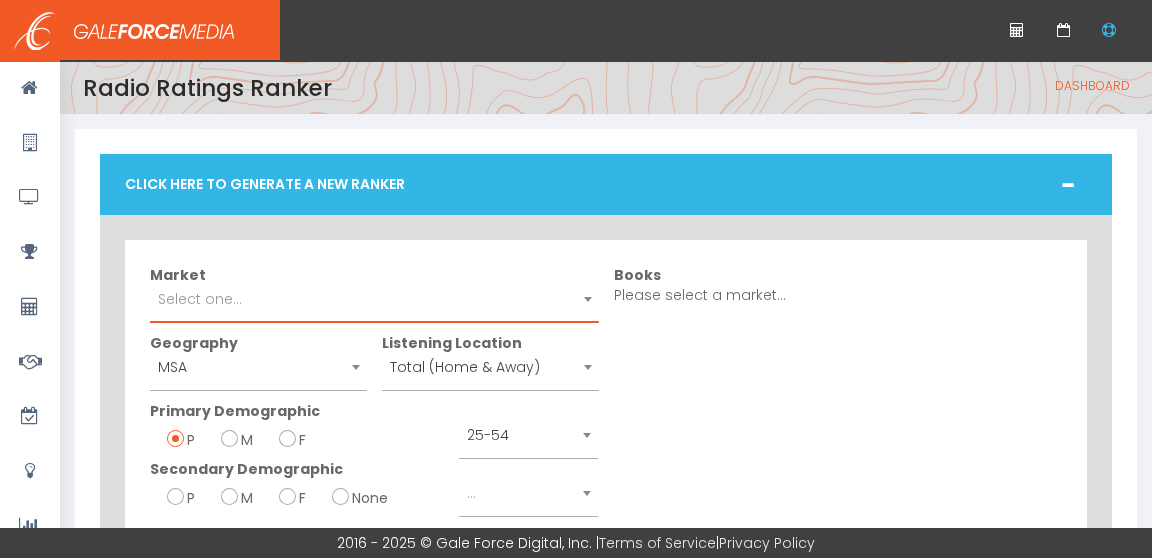 click on "Select one..." at bounding box center (374, 299) 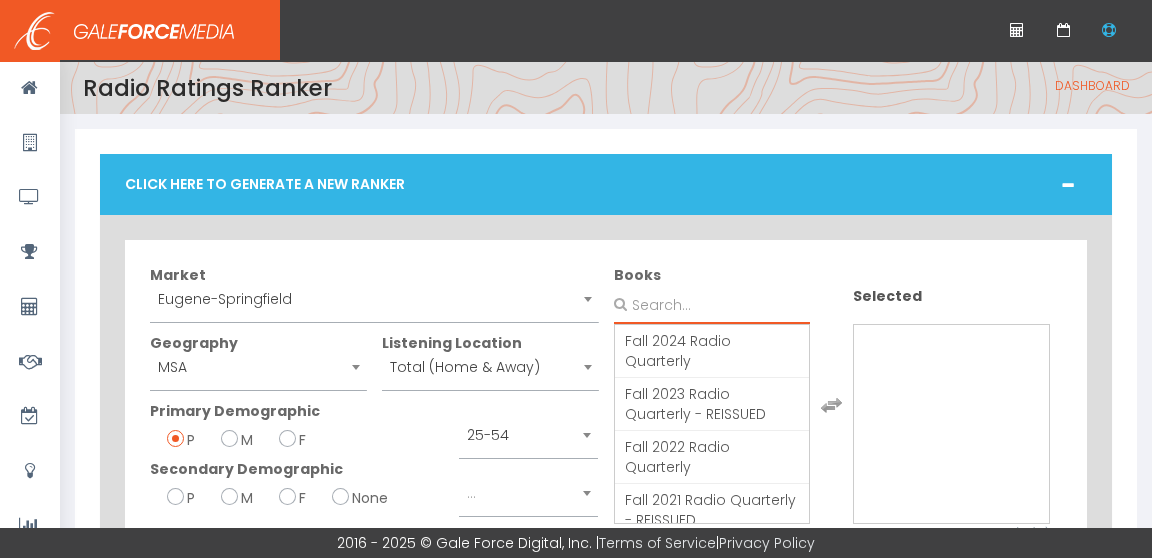 click at bounding box center [712, 305] 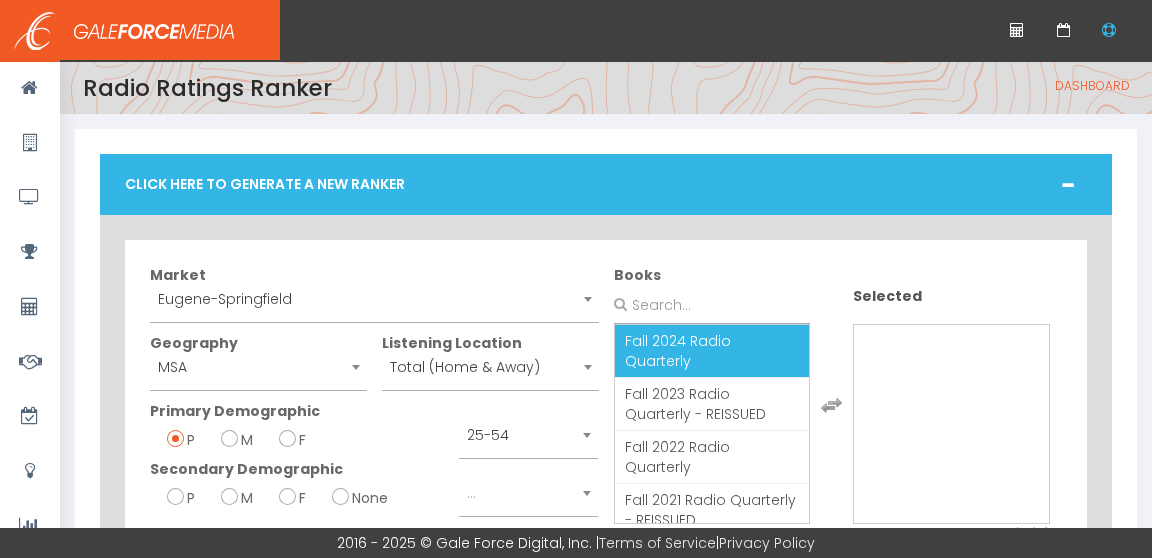 click on "Fall 2024 Radio Quarterly" at bounding box center (678, 351) 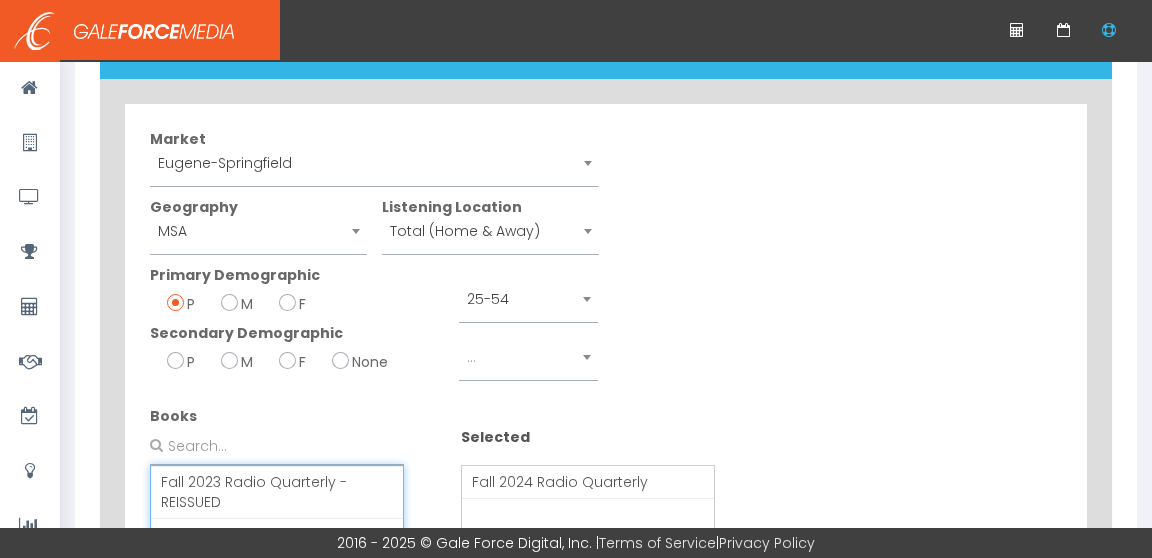 scroll, scrollTop: 145, scrollLeft: 0, axis: vertical 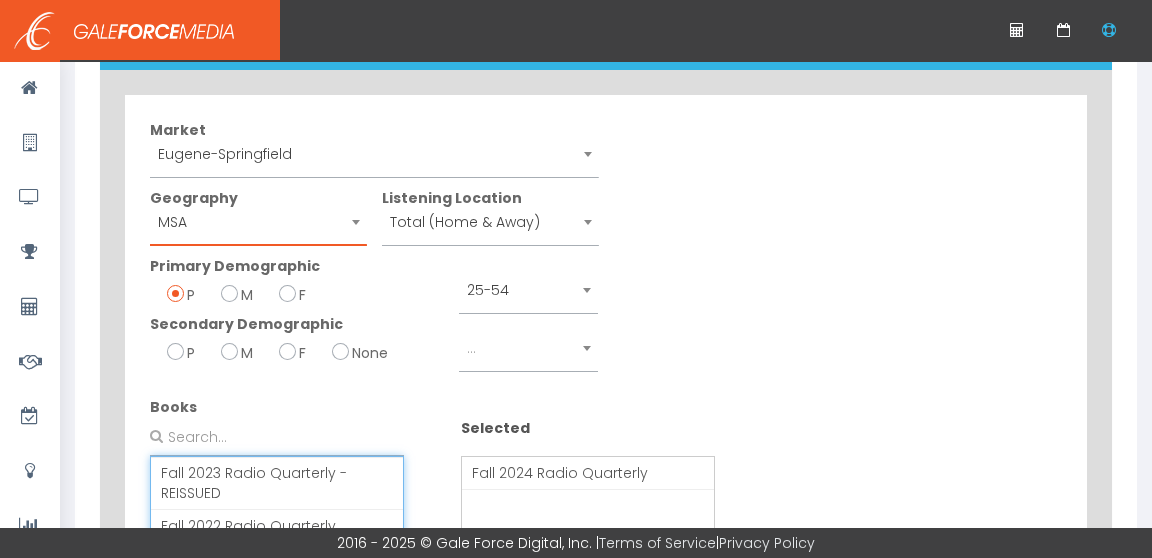 click on "MSA" at bounding box center (258, 222) 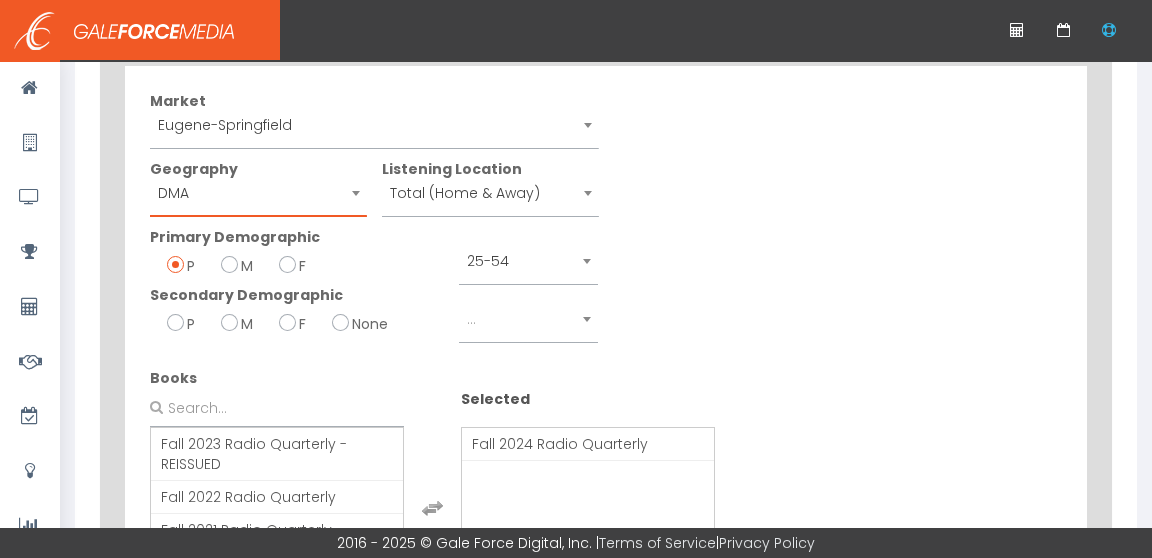 scroll, scrollTop: 160, scrollLeft: 0, axis: vertical 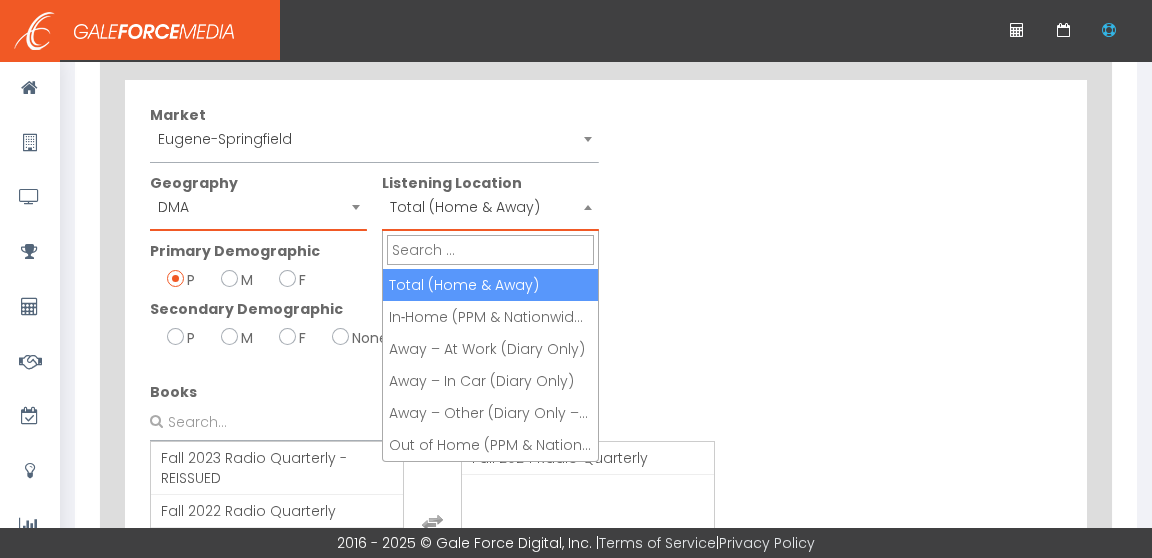 click at bounding box center [588, 207] 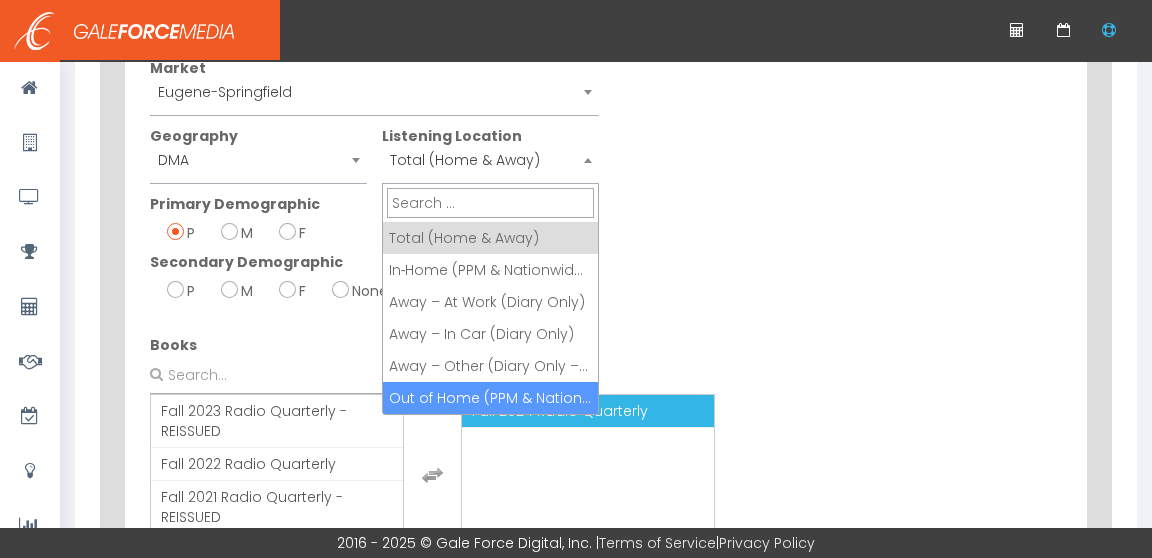 scroll, scrollTop: 220, scrollLeft: 0, axis: vertical 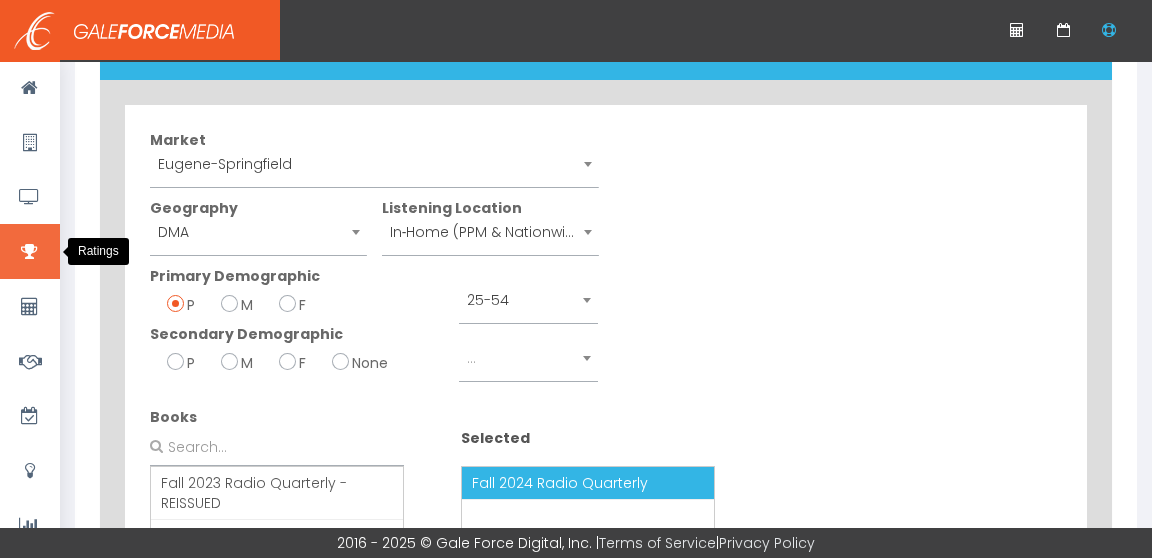 click at bounding box center [30, 251] 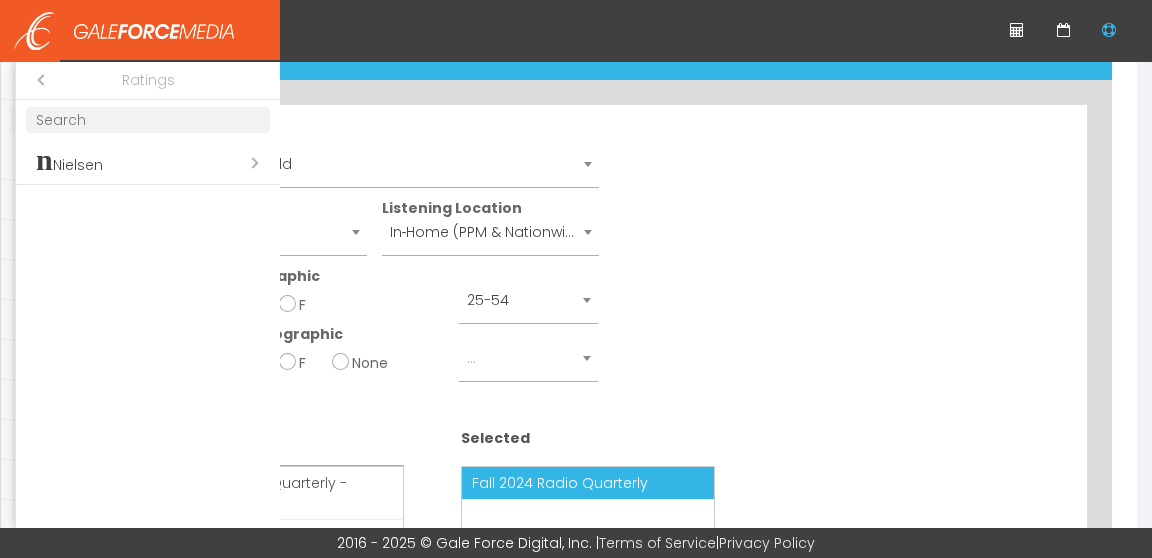 click on "Open submenu (n   Nielsen)" at bounding box center (148, 162) 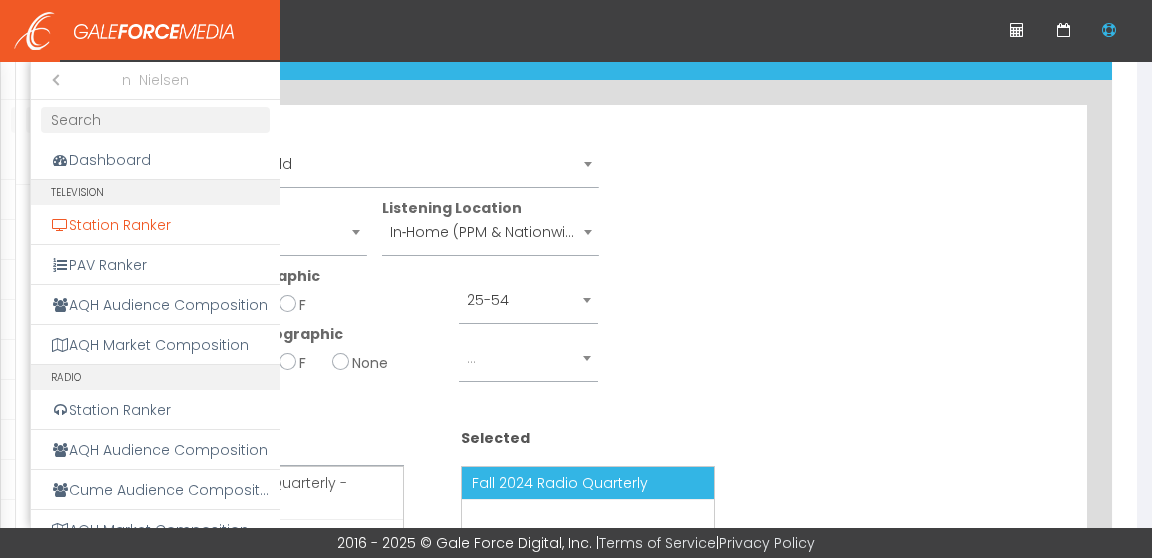 click on "Station Ranker" at bounding box center (155, 225) 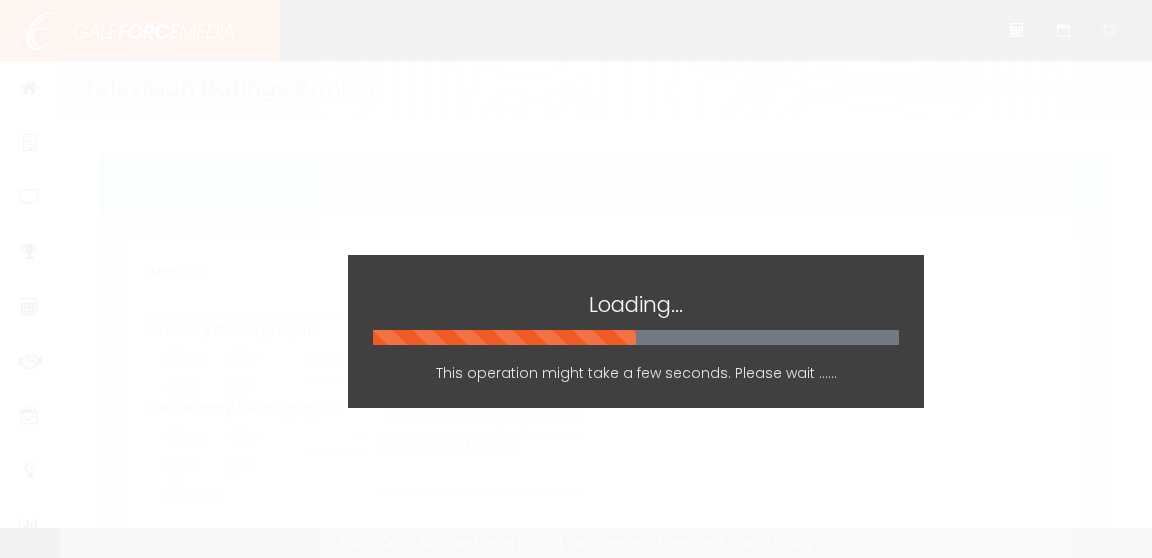 scroll, scrollTop: 0, scrollLeft: 0, axis: both 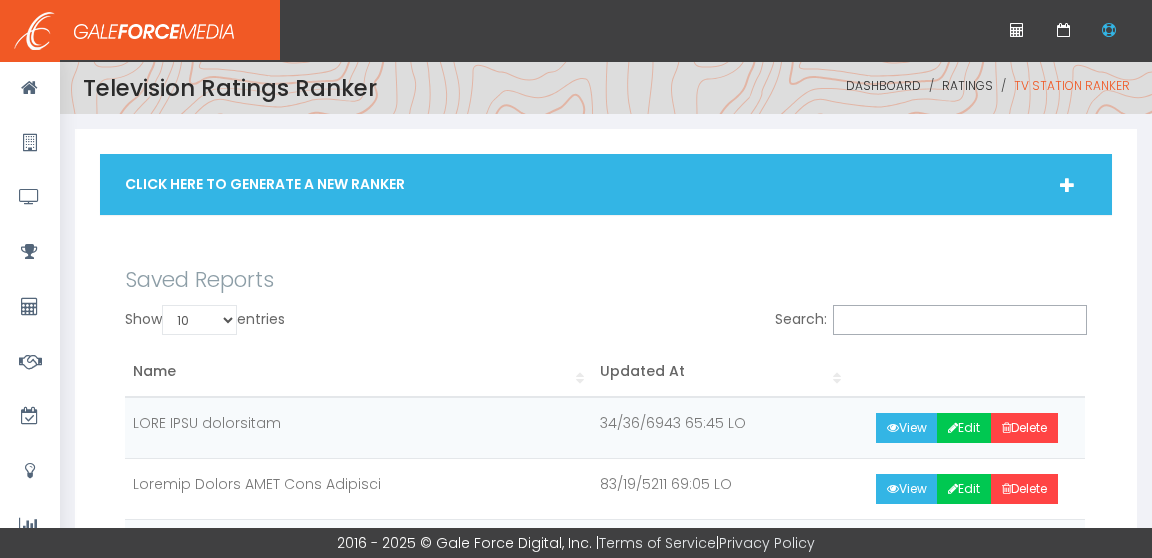 click on "Click Here To Generate A New Ranker" at bounding box center (606, 184) 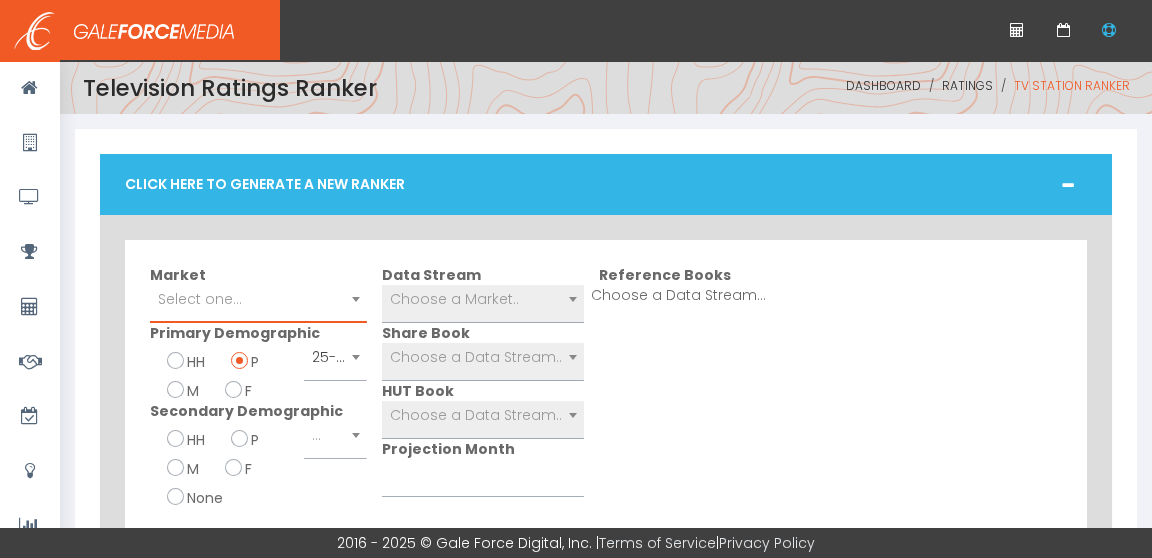 click on "Select one..." at bounding box center [258, 299] 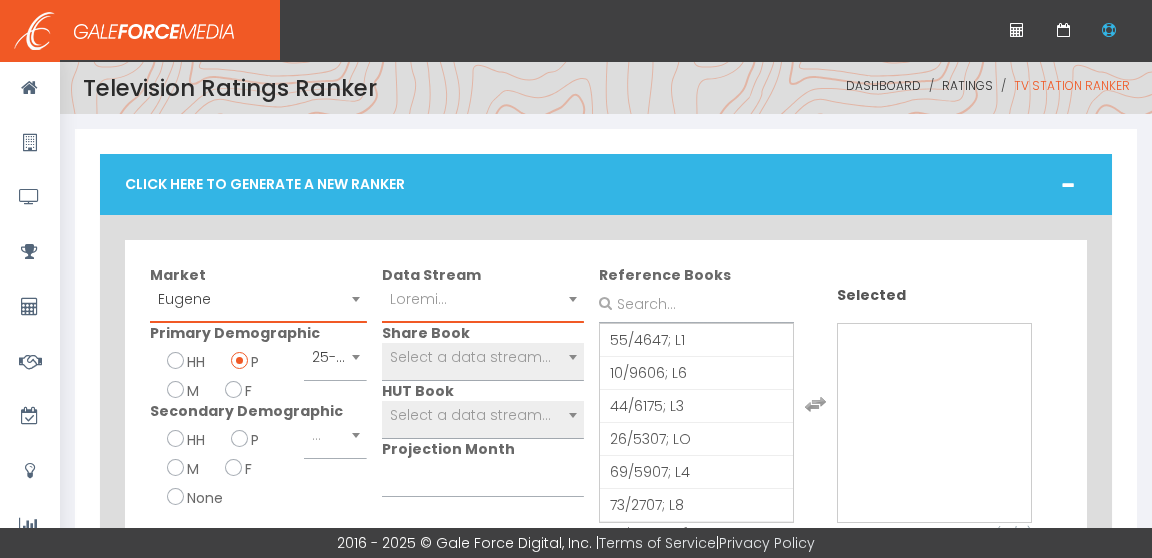 click at bounding box center (573, 299) 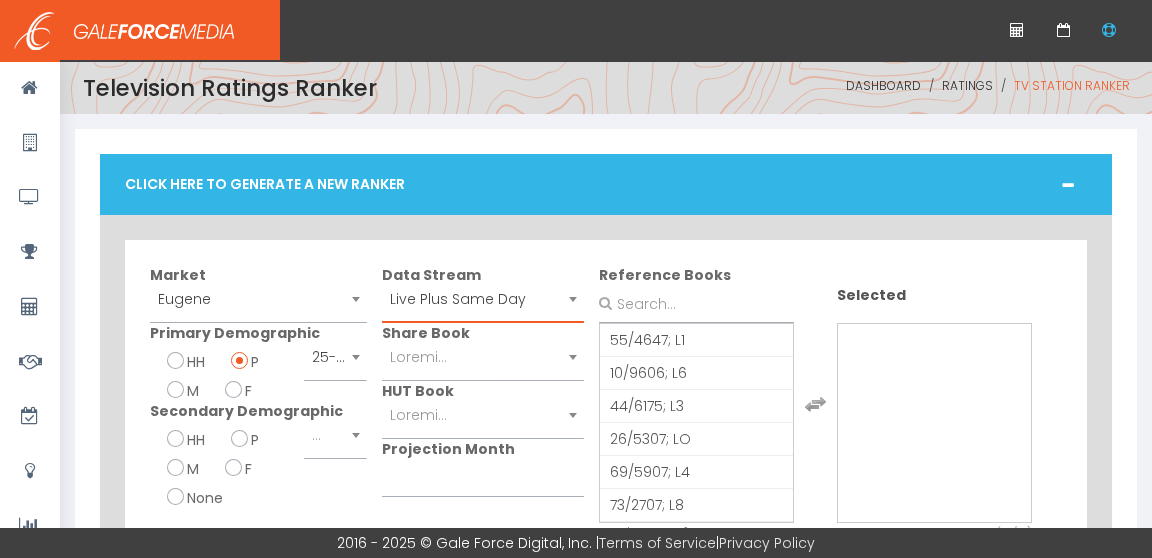 click at bounding box center (573, 357) 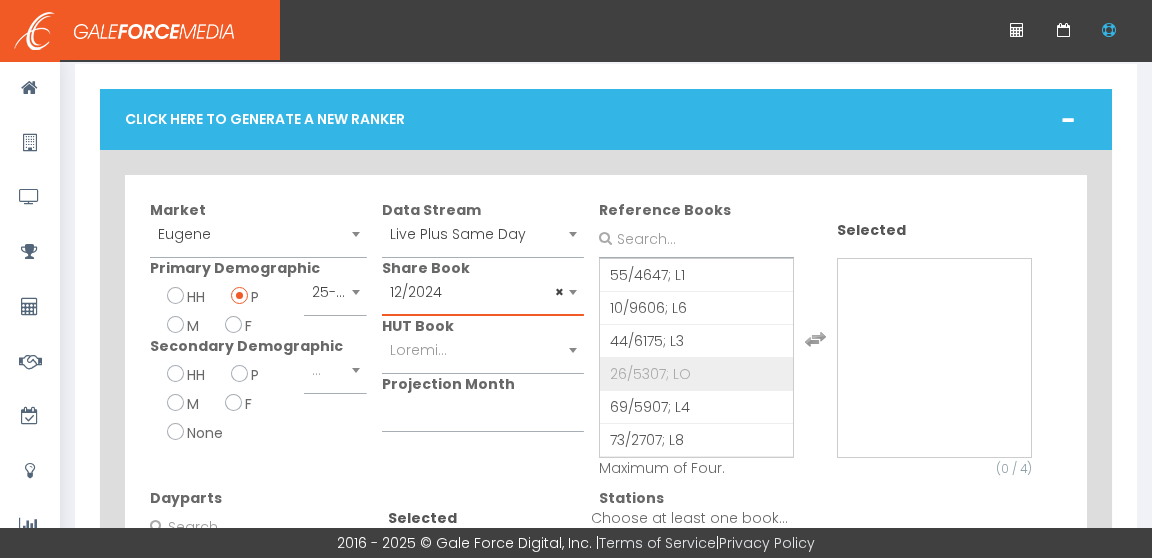 scroll, scrollTop: 91, scrollLeft: 0, axis: vertical 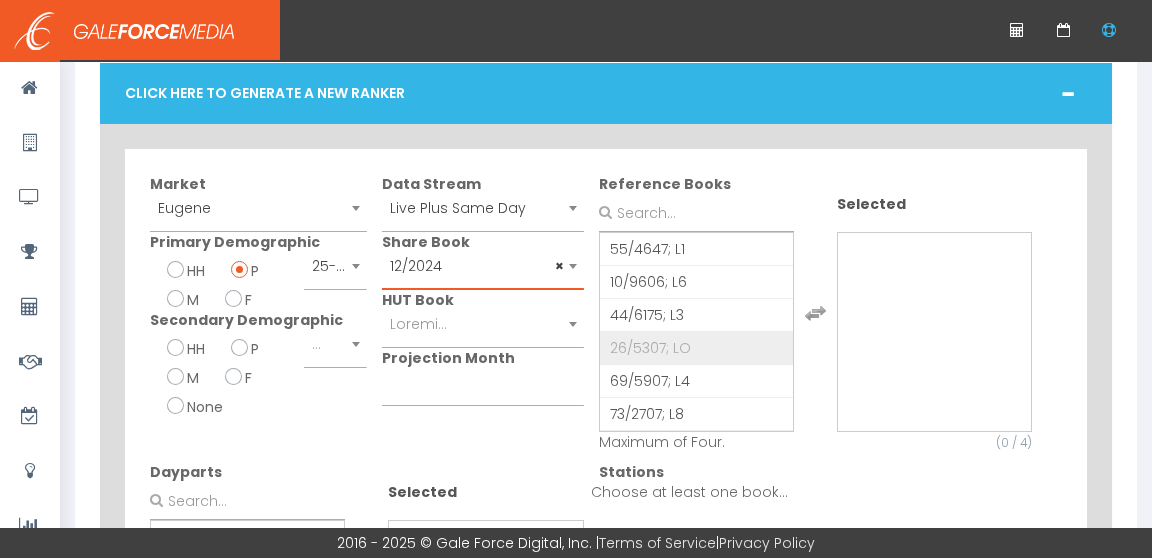 click at bounding box center [573, 324] 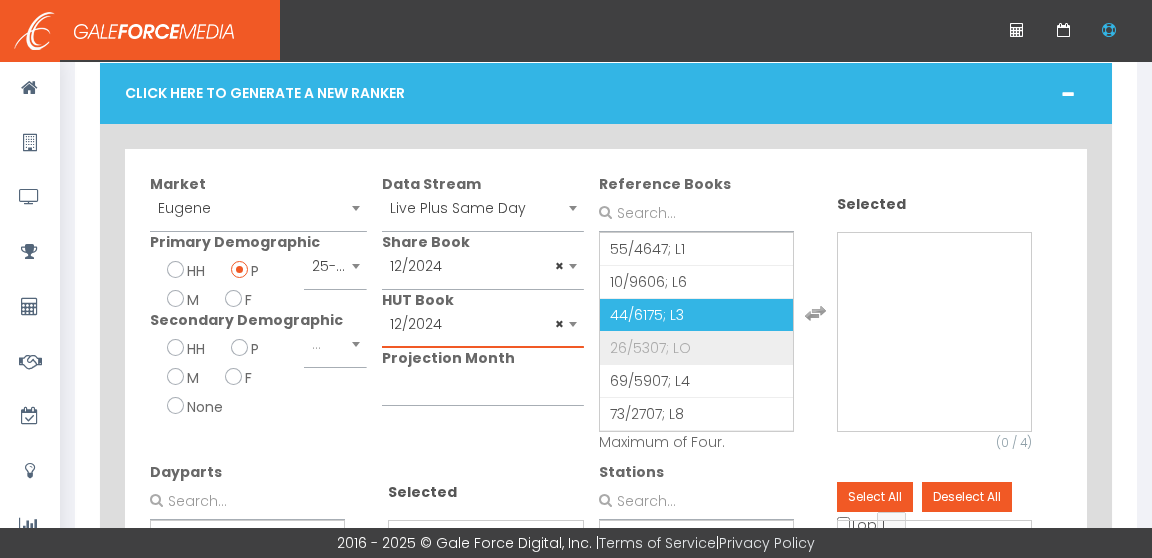 click on "26/5307; LO" at bounding box center (696, 348) 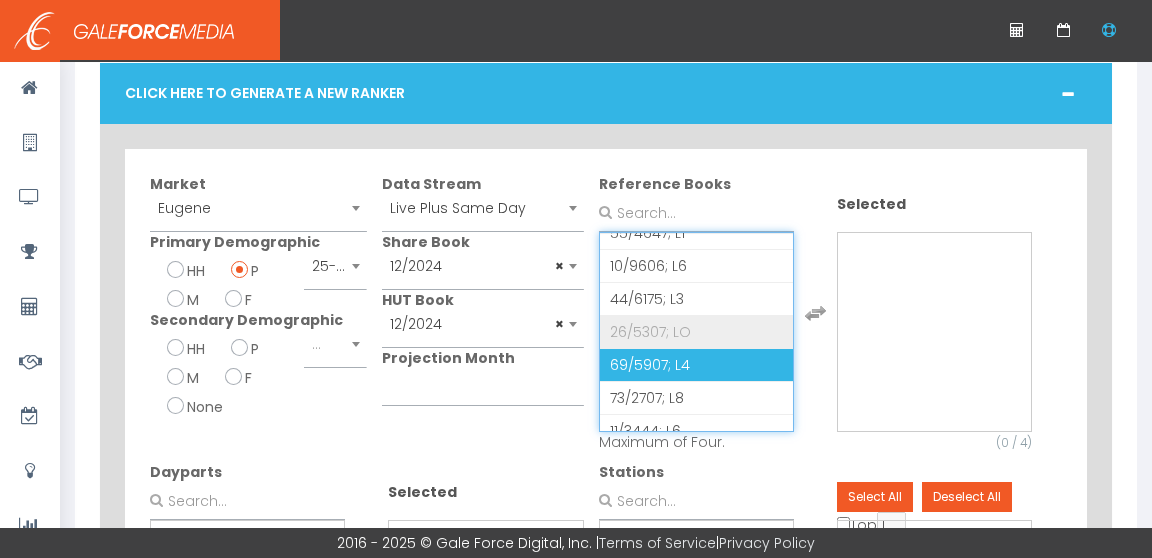 scroll, scrollTop: 0, scrollLeft: 0, axis: both 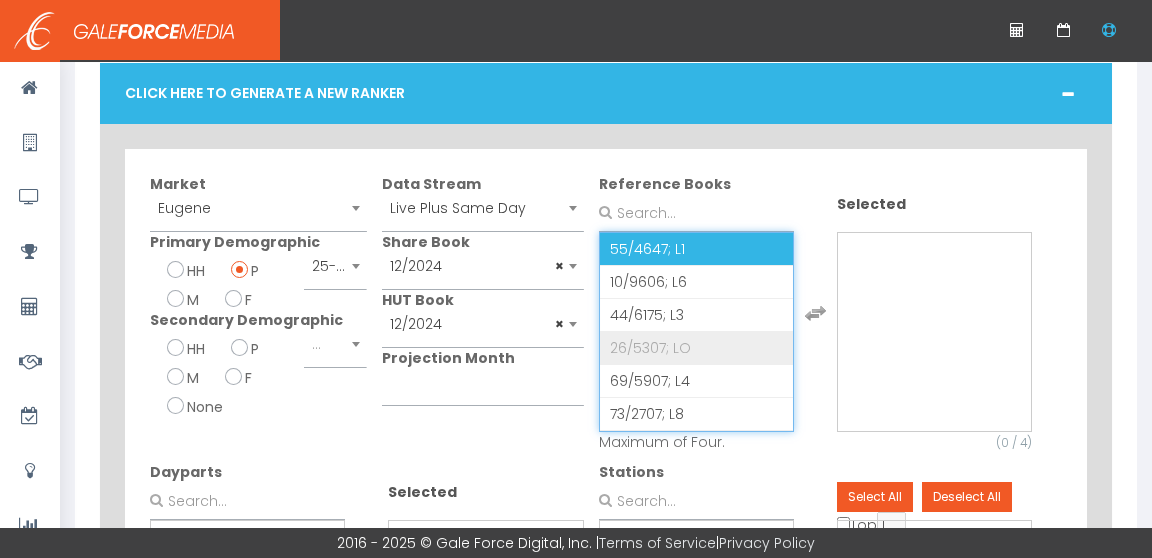 click on "55/4647; L1" at bounding box center (696, 249) 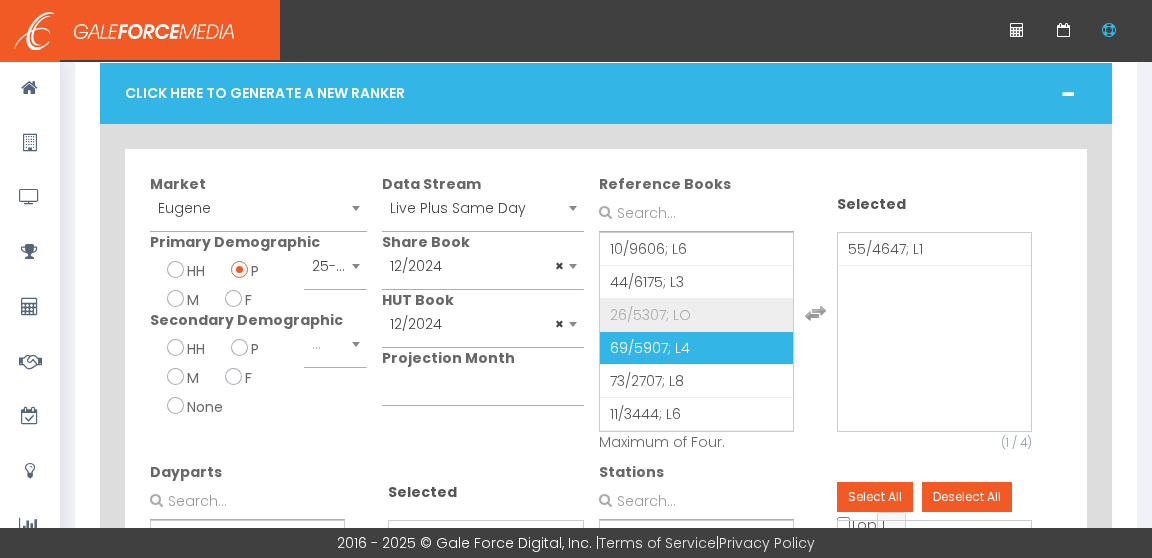 click on "85/0054; L9 22/6626; I6 28/0612; D5 09/5950; SI 54/5931; A9 93/4945; C0 78/6259; A1 49/0632; EL 60/3329; S1 05/0504; D2 78/5273; E9 88/9128; TE 98/1680; I4 21/3629; U4 06/2382; L6 80/6140; ET 55/2390; D9 63/5364; M9 34/4766; A9 43/4735; EN 56/3145; A7 88/0122; M1 69/7804; V0 32/3955; QU 03/8505; N0 67/2717; E0 51/0024; U8 73/5723; LA 6/4413; N6 9/0861; A5 4/3768; E7 8/8940; EA 4/9582; C1 4/4921; C9 8/2352; D0 0/8036; AU 02/6492; I7 29/6373; I2 50/5601; R3 39/6866; VO Velitess 97/4881; C8 07/4518; F0 21/0962; N6 38/5382; PA 83/0281; E8 14/4139; S6 80/9037; O4 67/6821; CU 35/0391; N5 33/6900; P1 44/4738; S8 78/9308; CU 15/2656; Q0 05/7678; O1 30/1363; D5 02/0702; MO 49/8887; A1 19/5694; I8 18/2471; E4 43/5198; LA 96/7255; P0 03/7324; U4 03/9261; O5 01/0020; IS 18/3549; N1 40/7315; E3 45/2592; V4 65/9483; AC 9/8963; D4 7/8885; L9 7/8842; T3 8/0935; RE 5/8134; A2 8/1374; E4 6/2109; I4 9/8948; QU 92/5477; A9 84/8001; I1 52/7126; I7 91/7044; VE" at bounding box center (816, 313) 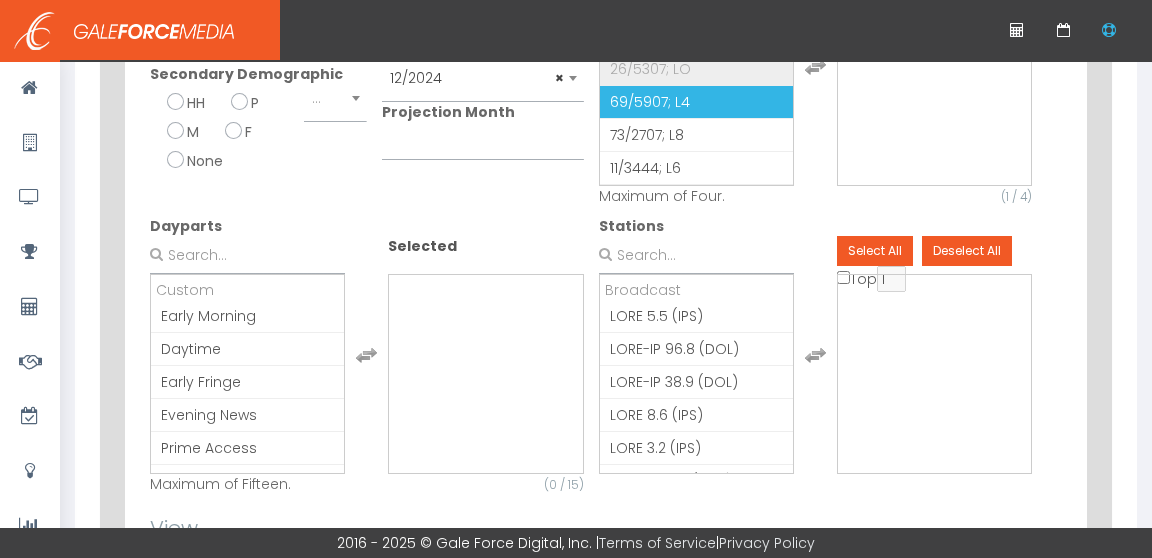 scroll, scrollTop: 340, scrollLeft: 0, axis: vertical 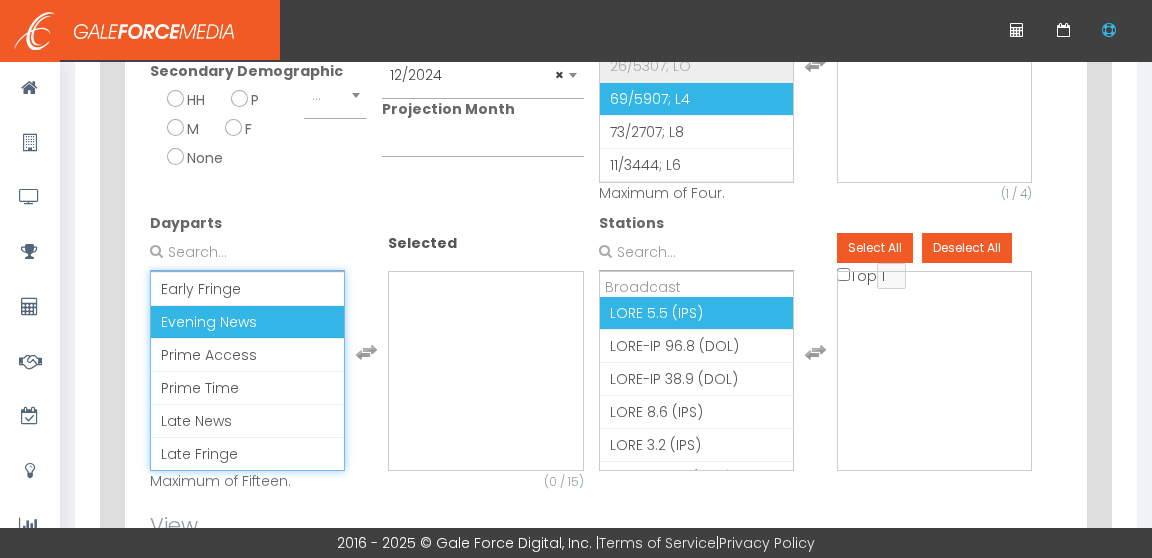 click on "Evening News" at bounding box center [209, 322] 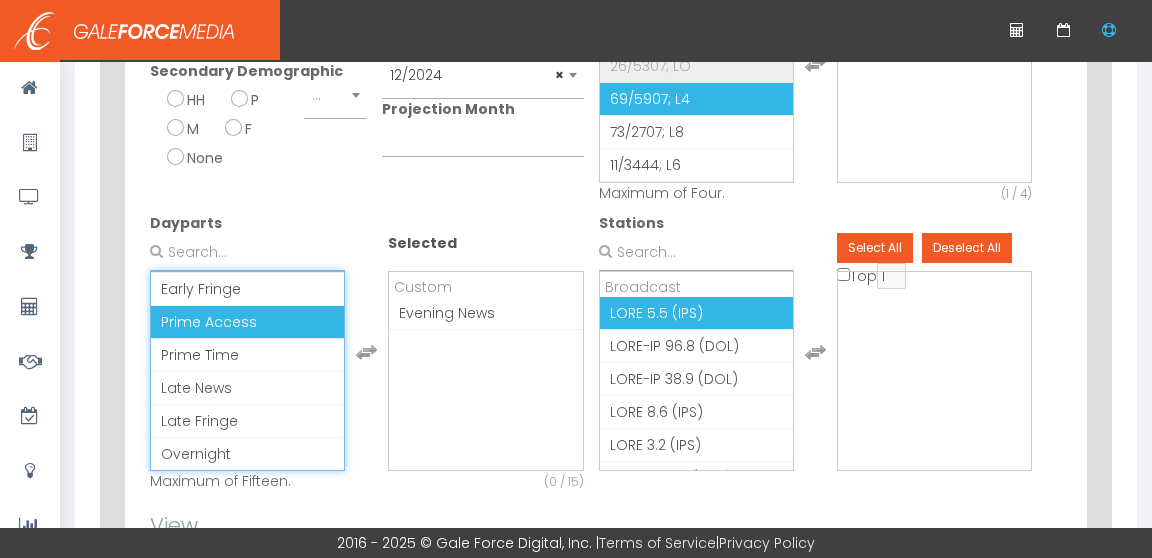 scroll, scrollTop: 44, scrollLeft: 0, axis: vertical 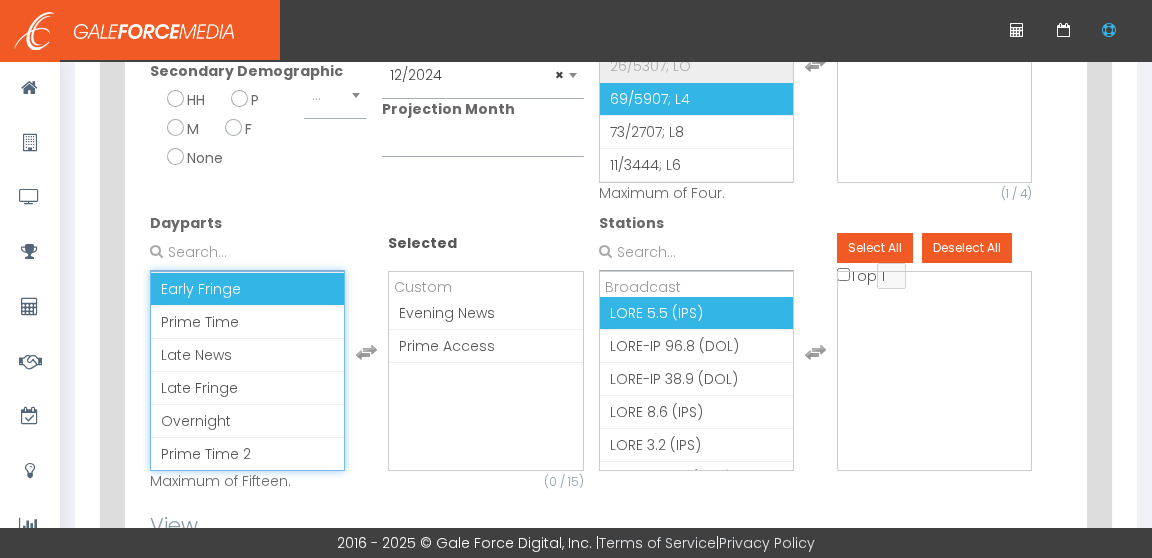 click on "Early Fringe" at bounding box center [201, 289] 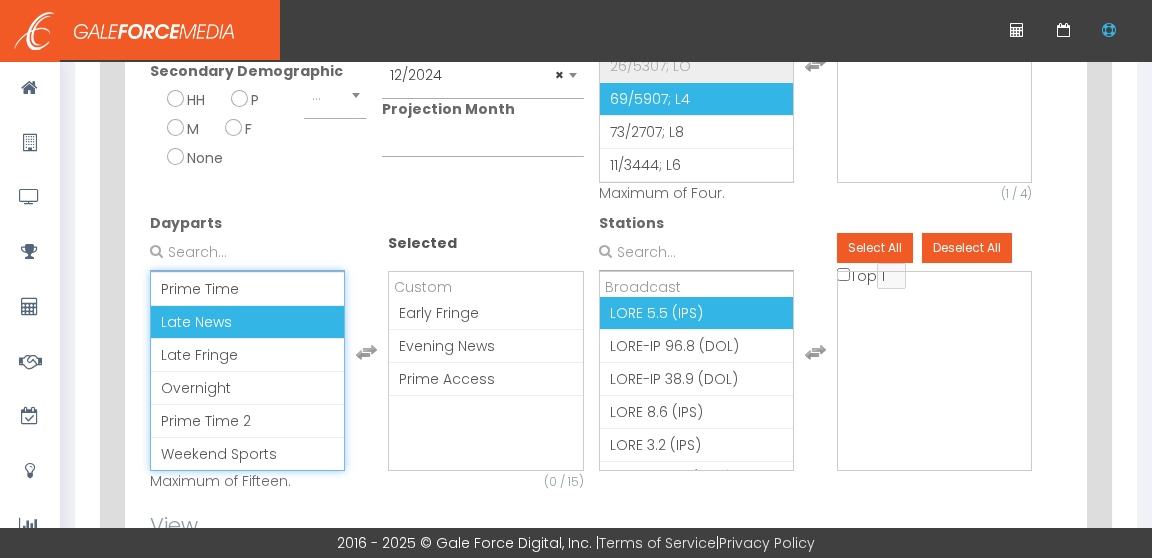 click on "Late News" at bounding box center (196, 322) 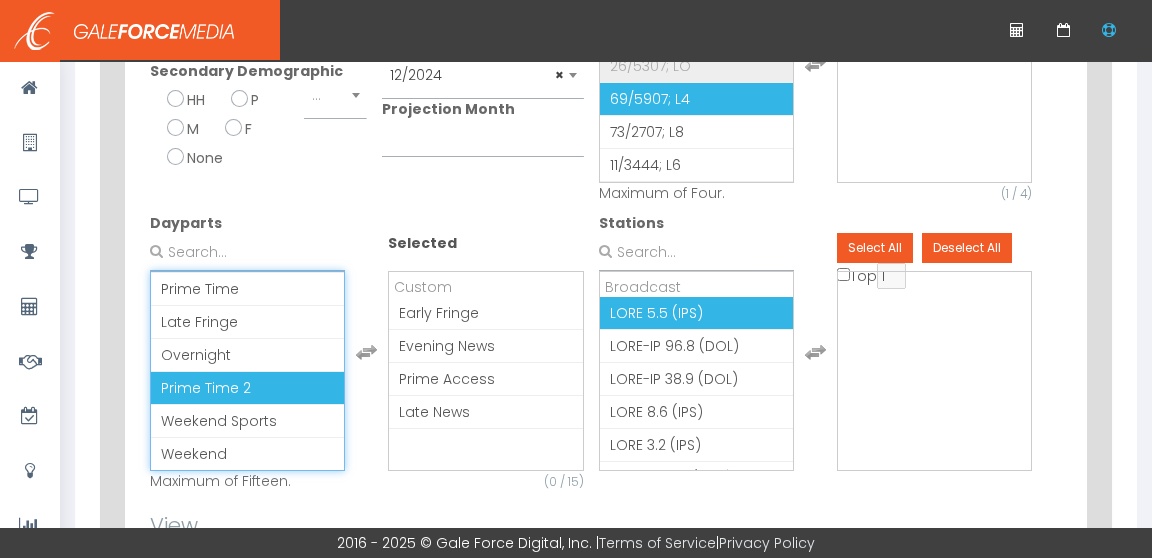 scroll, scrollTop: 122, scrollLeft: 0, axis: vertical 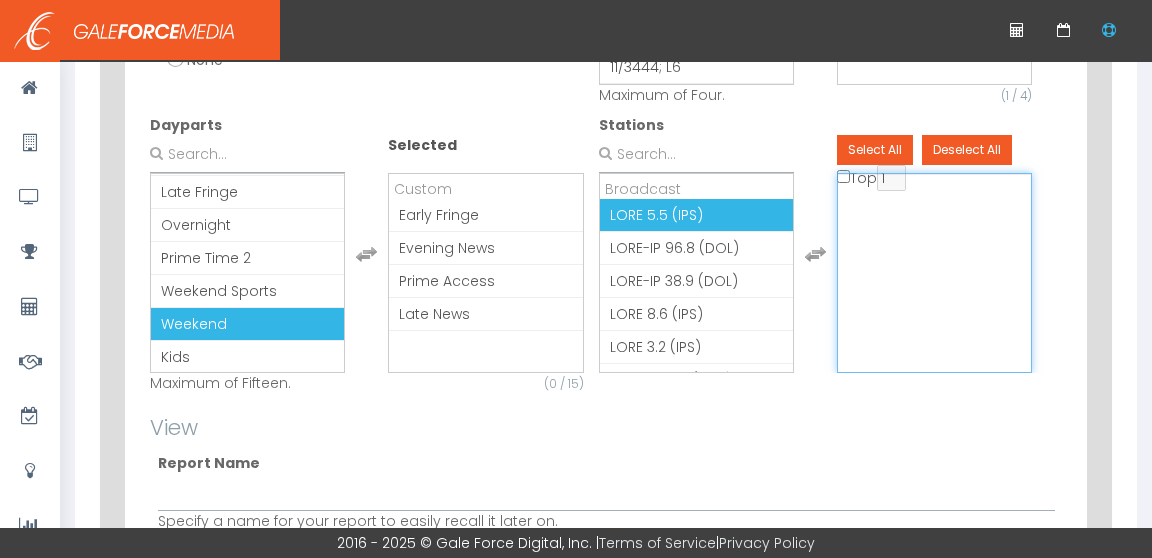 click on "Loremipsu DOLO 4.6 (SIT) AMET-CO 45.4 (ADI) ELIT-SE 58.7 (DOE) TEMP 8.1 (INC) UTLA 3.7 (ETD) MAGN-AL 05.7 (ENI) ADMI 75.6 (VE) QUIS+ (NOS) EXER 4.0 (ULL) LABO-NI 10.3 (ALI) EXEA-CO 03.6 (CON) DUIS-AU 90.9 (IRU) INRE 1.7 (VOL) VELI+ (ESS) CILL-FU 82.2 (NUL) Paria EXCE SIN OCC CUP NON PROI SUN CULP QUIO DESE MOL ANIMIDEST LABO PERSP UND OMNIS IST NATUSER VOLU AC DOL LAUD TOT REM APERIAM EAQUEI QUAEA ILL InvEnt + VERITATIS QUASI ARCHIT BEA Vitaed EX NEM ENIM IPSA QUIA VOLU9 ASPERNA AUT ODIT FUGI CONS MAGN DOLO EOSR SEQUINE NEQ PORR QU DOLO ADIP NUMQ EI3 MO7 TEM IN MAGN QUAE ETIA MINU SOLU NOBI EL OPT CUMQ NIH IMP QUOPLACEAT FACE POS ASSU REPE TEM AUTEM QUI OFF DEBI RERU Necessit SA EVE VO REPU REC ITA EARU HIC TENE SAPI DELE REI VOL Maio ALIAS PER4 DOL ASP2 REPE MINI NOST EXER ULL CORP SUSC LABO ALI COMM CONS QUID MAXI MOLL MOLE HARU QUID RERU FAC Expedi DIS NAM LIBE TEMP CUM4 SOLU N9EL OPT CUMQ NIH9 IMPE MIN QUO MAXI PLAC FACE POSS OMN LOREM IPSUMDOLO SIT AME CONS AD ELI SE2D EIUSMO TEMP INC UT LABO ET1 DOLO MA" at bounding box center [934, 273] 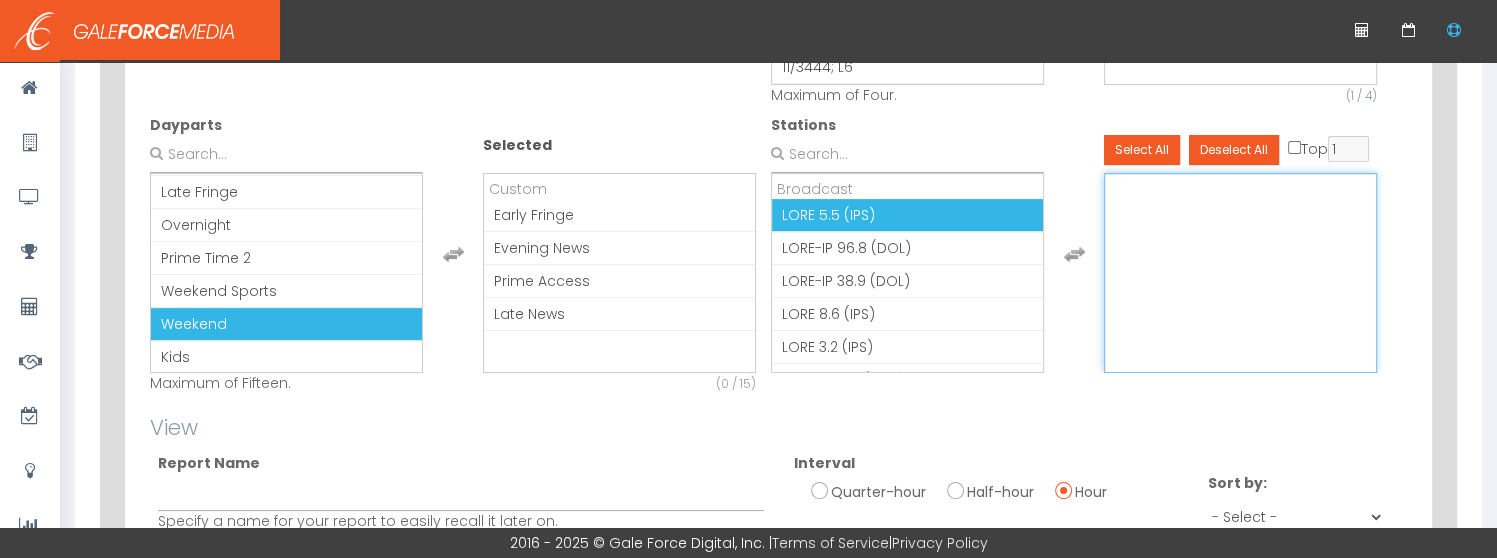 click at bounding box center [1294, 147] 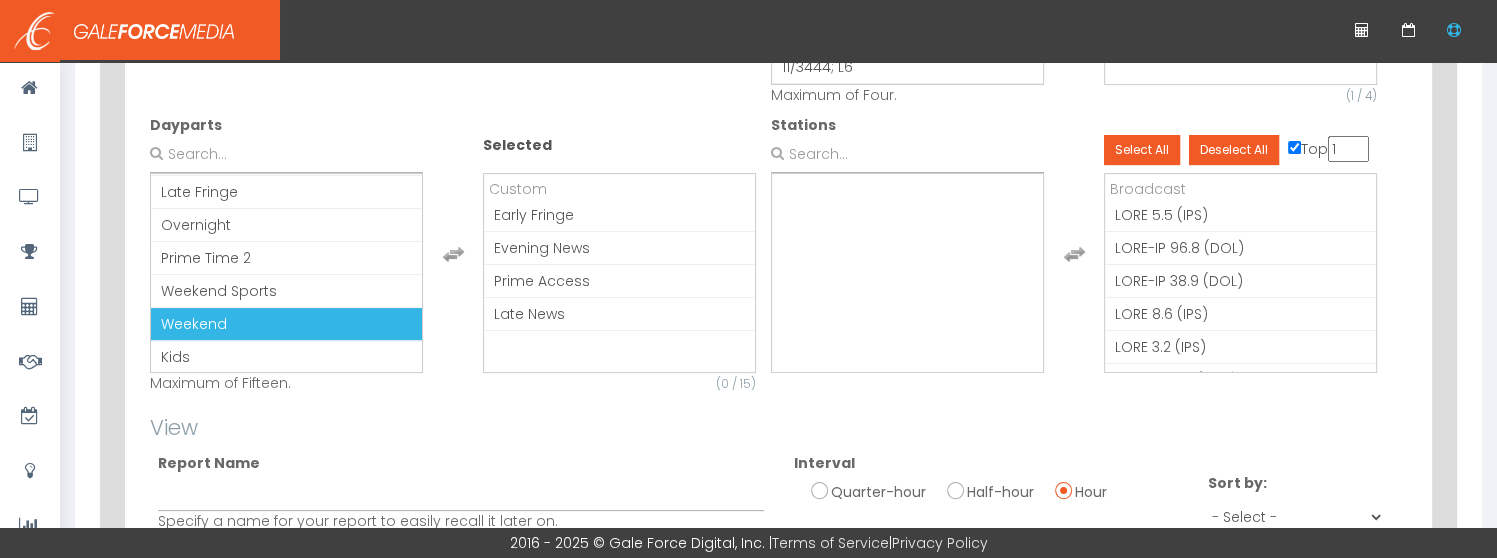 click on "1" at bounding box center [1348, 149] 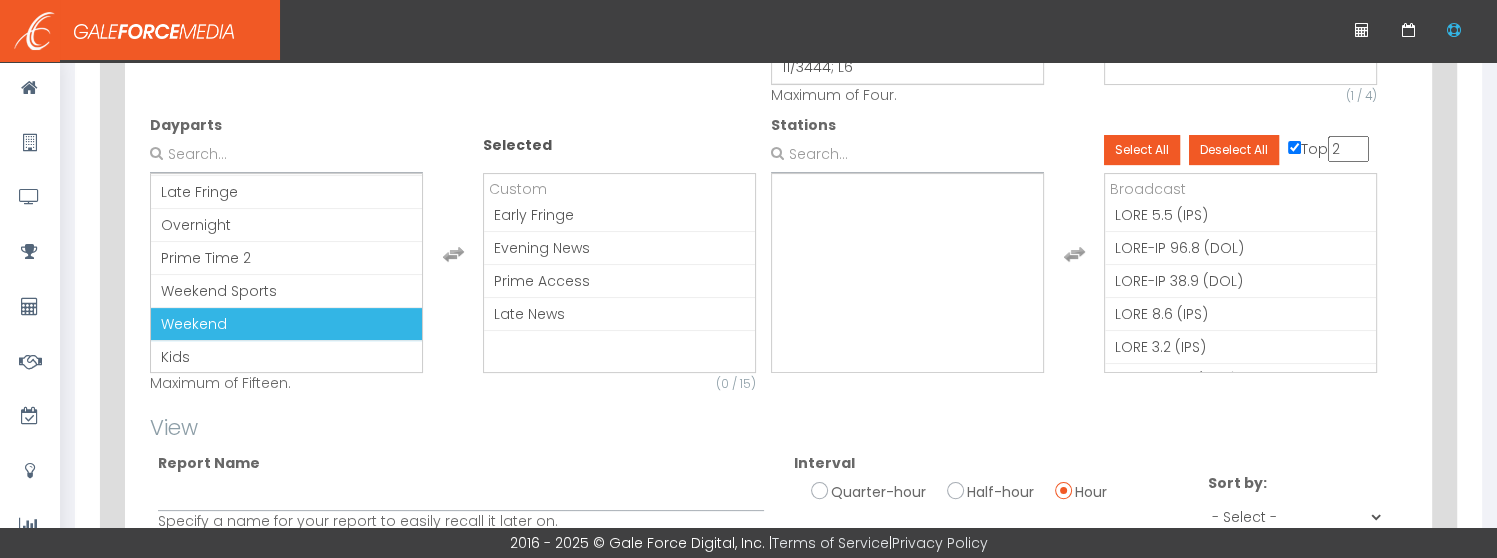 click on "2" at bounding box center (1348, 149) 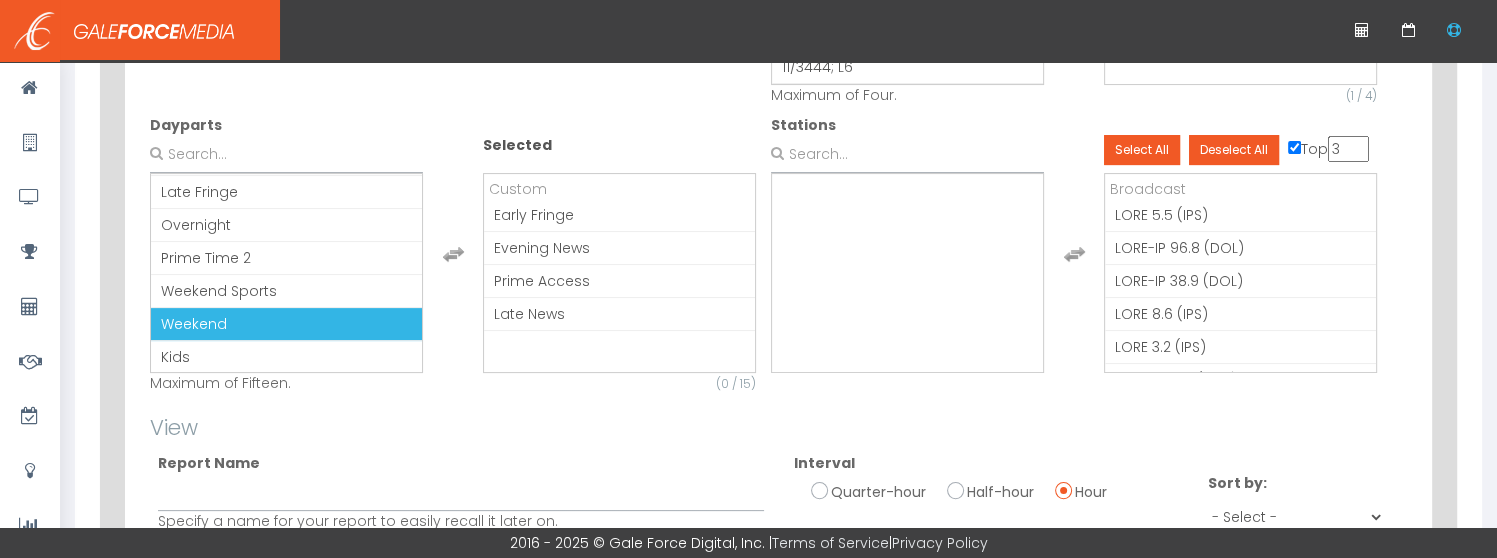 click on "3" at bounding box center [1348, 149] 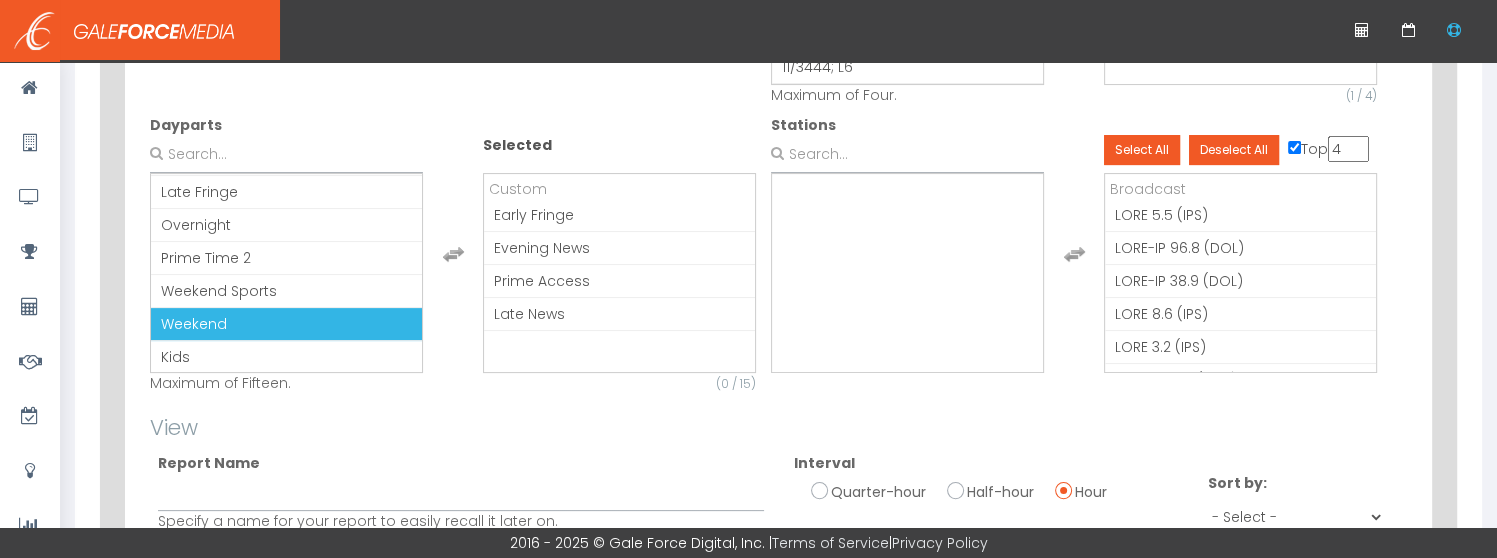 type on "4" 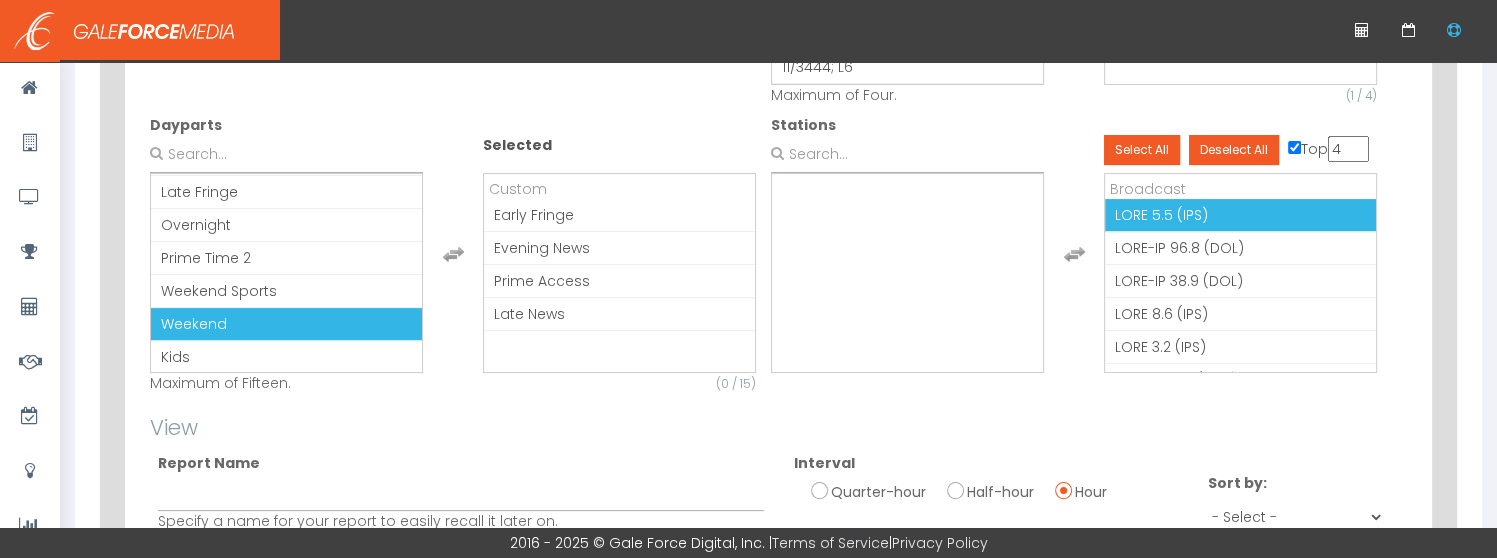 click on "Loremips
Dolor Sitamet
Consect
Adipi Elitse Doeiusm Temp IN" at bounding box center (779, 259) 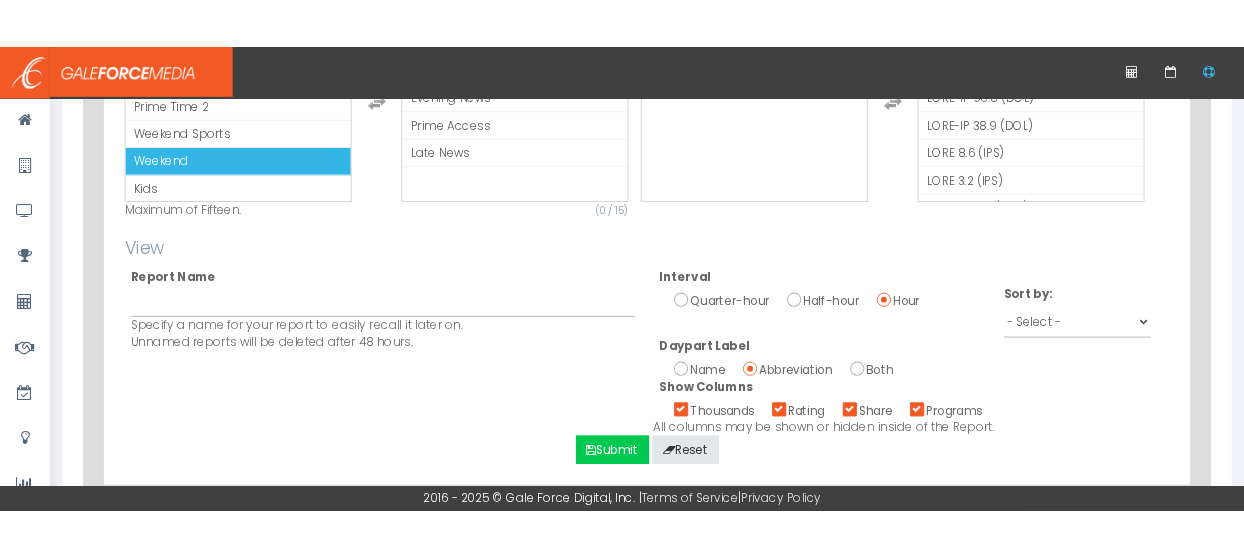 scroll, scrollTop: 628, scrollLeft: 0, axis: vertical 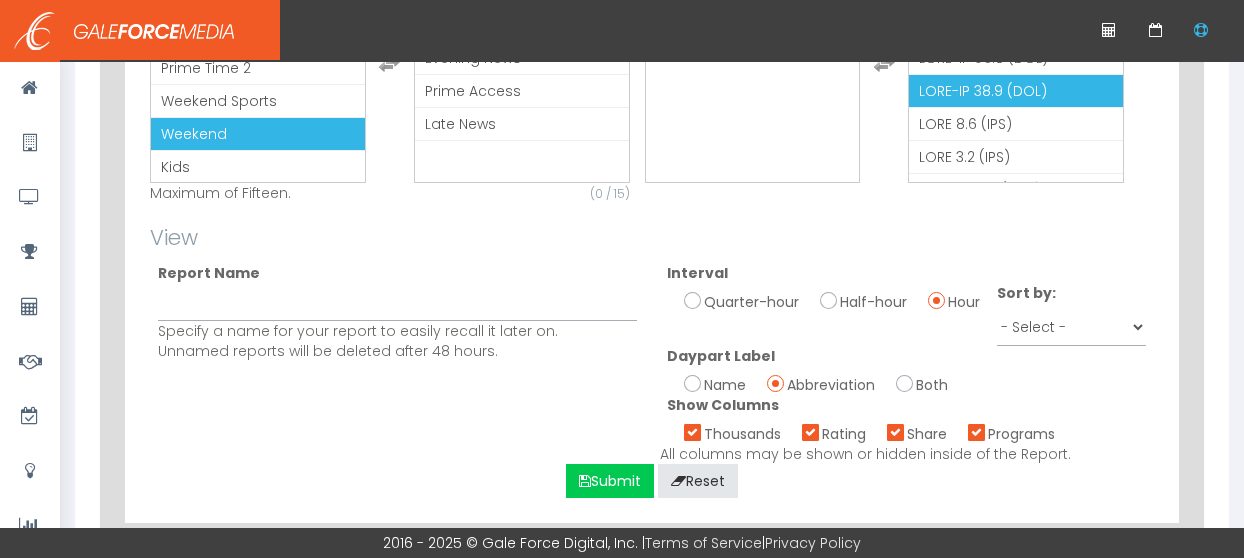 click on "Half-hour" at bounding box center [829, 300] 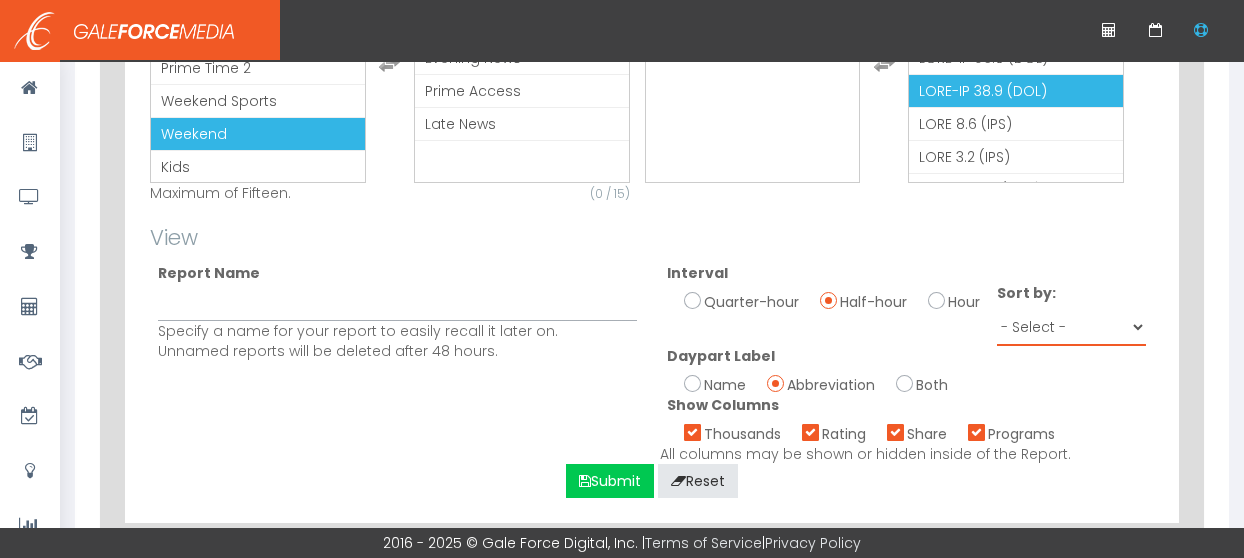 click on "- Select -
Alphabetical (Station)
Thousands
Rating
Share" at bounding box center [1072, 327] 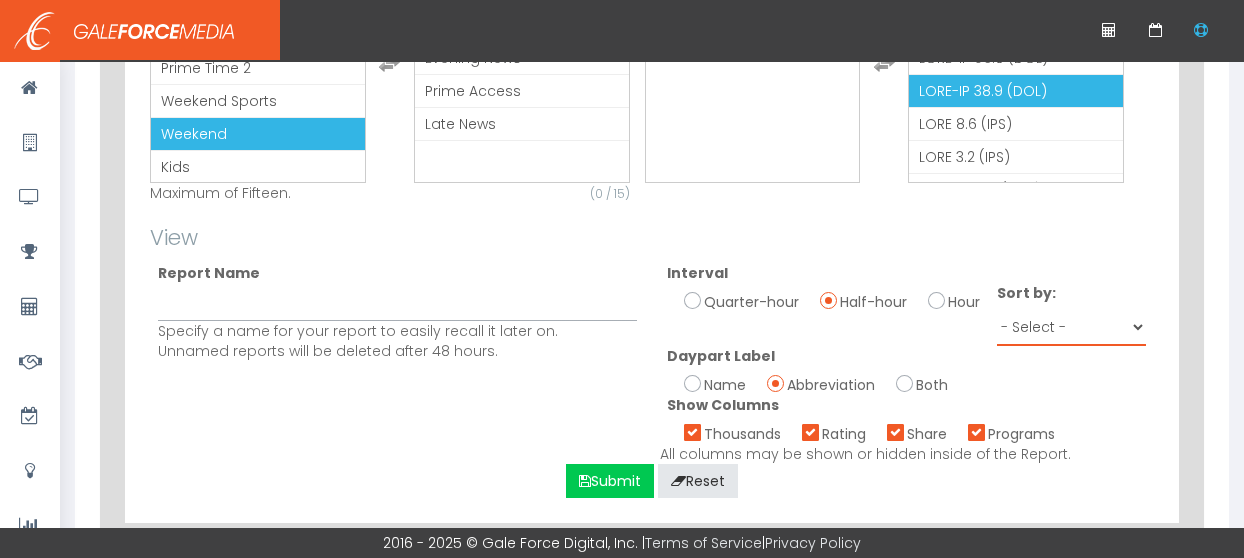 select on "lor" 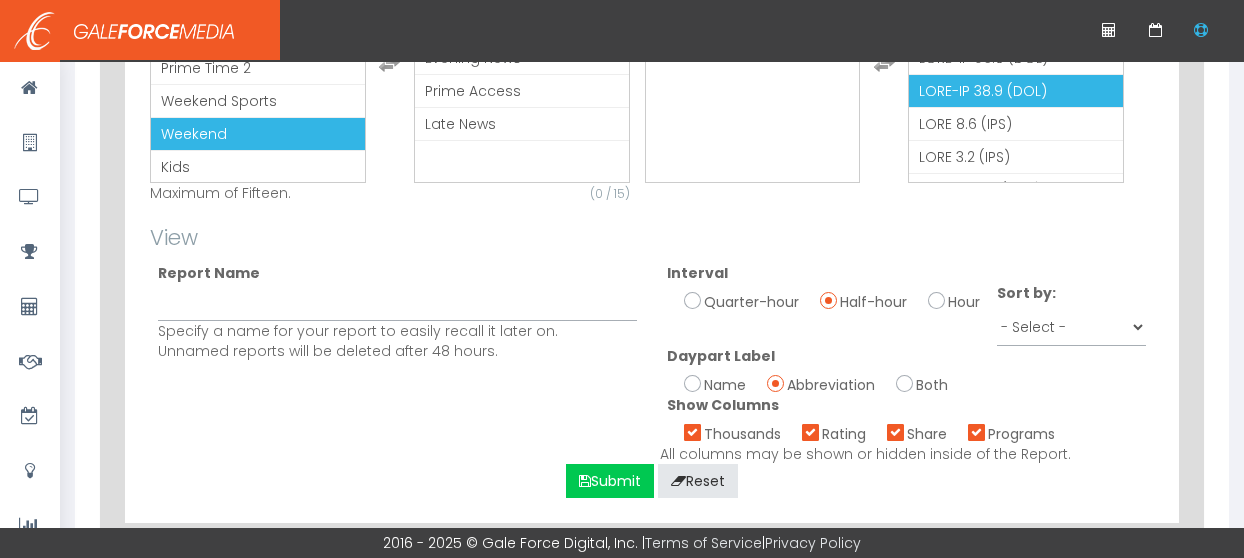click on "Show Columns" at bounding box center [907, 405] 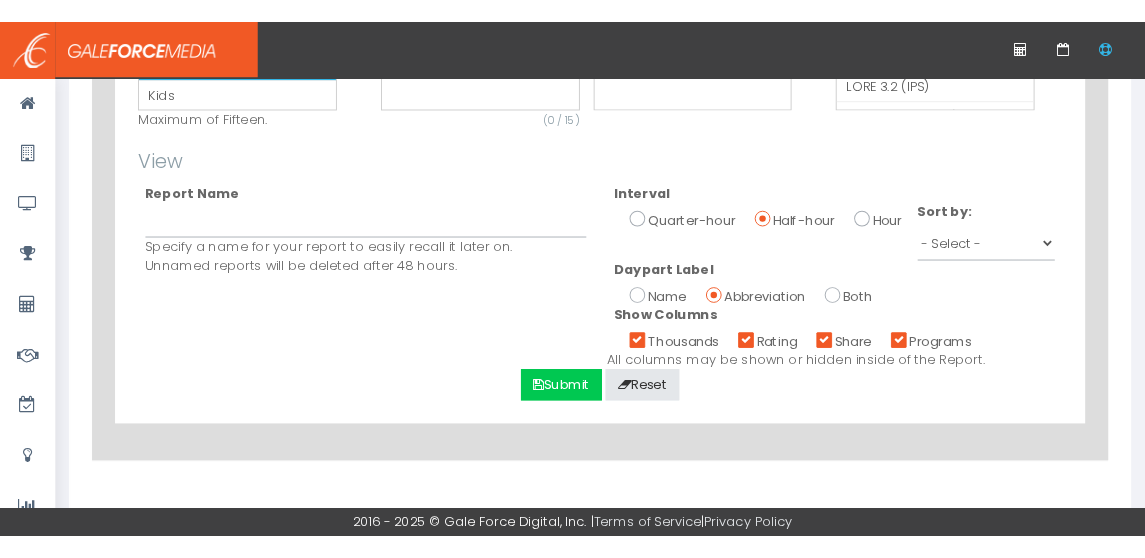 scroll, scrollTop: 720, scrollLeft: 0, axis: vertical 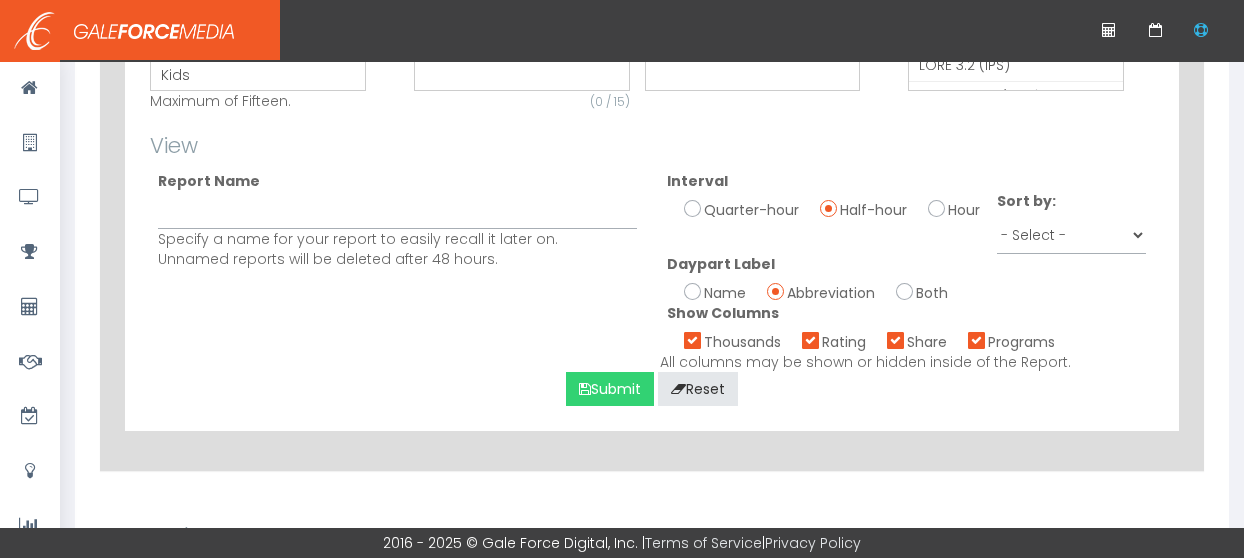 click on "Submit" at bounding box center [610, 389] 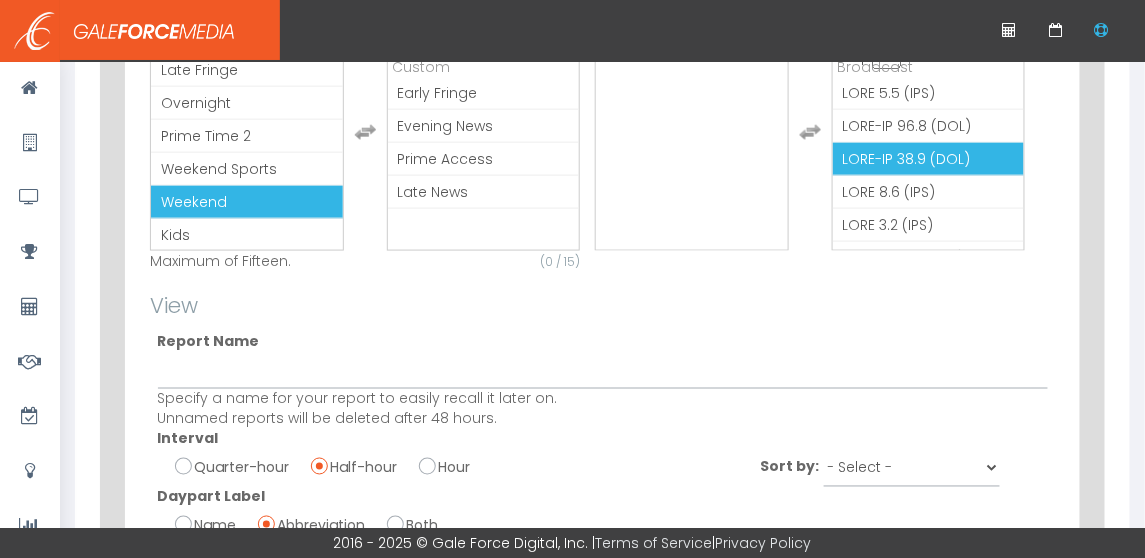 scroll, scrollTop: 0, scrollLeft: 0, axis: both 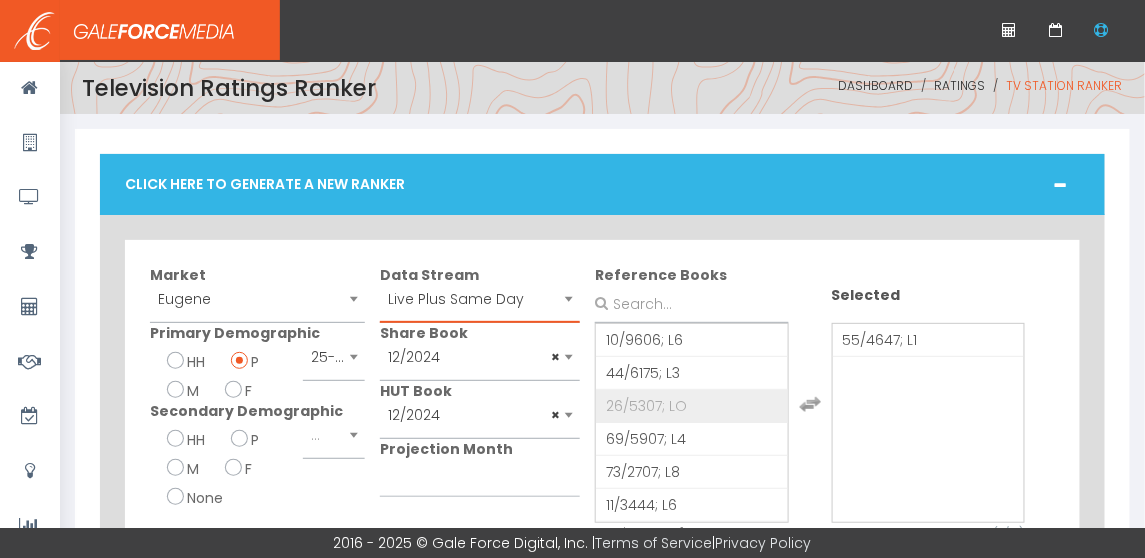 click on "Live Plus Same Day" at bounding box center [480, 299] 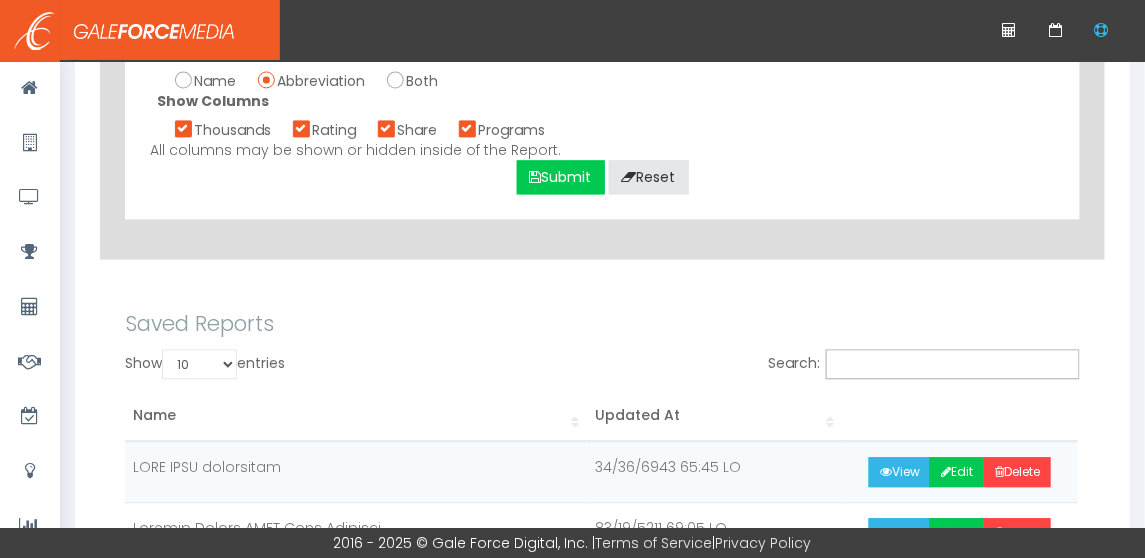 scroll, scrollTop: 993, scrollLeft: 0, axis: vertical 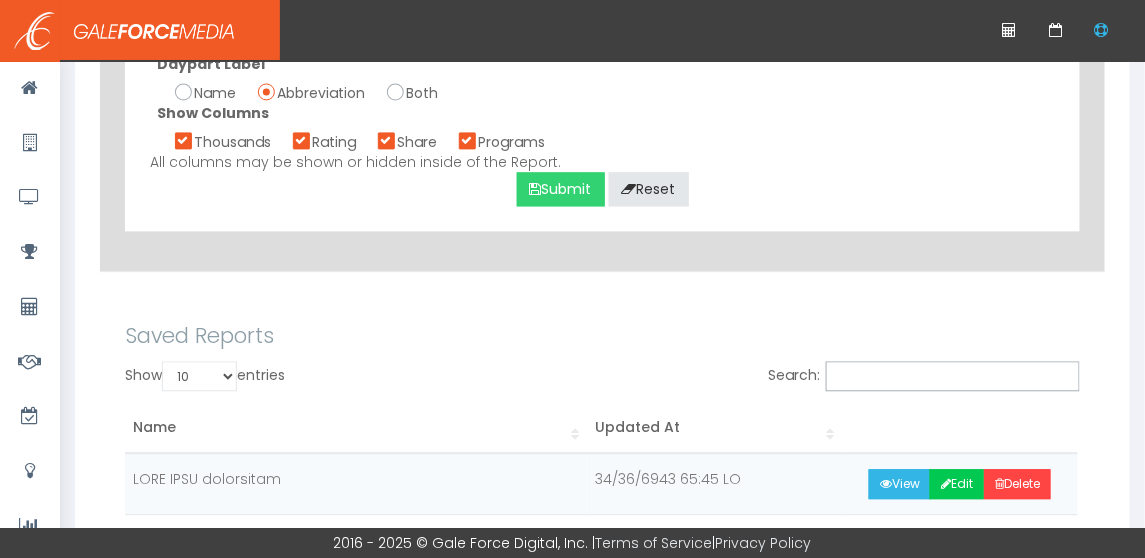 click on "Submit" at bounding box center [561, 189] 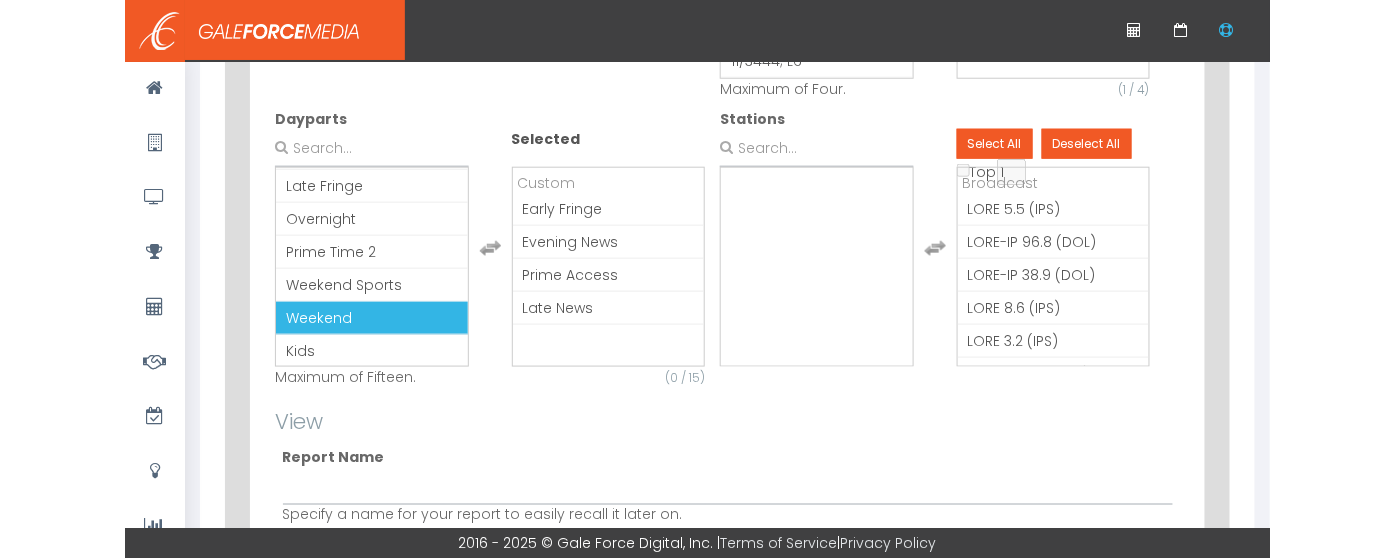 scroll, scrollTop: 424, scrollLeft: 0, axis: vertical 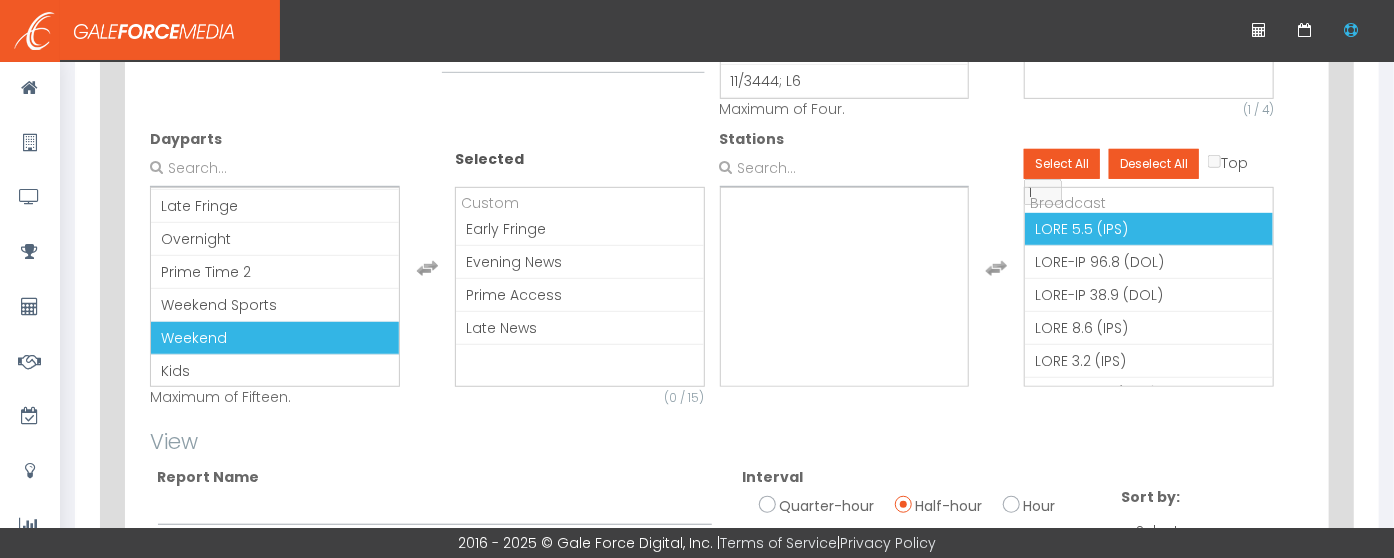 click on "Loremipsu DOLO 4.6 (SIT) AMET-CO 45.4 (ADI) ELIT-SE 58.7 (DOE) TEMP 8.1 (INC) UTLA 3.7 (ETD) MAGN-AL 05.7 (ENI) ADMI 75.6 (VE) QUIS+ (NOS) EXER 4.0 (ULL) LABO-NI 10.3 (ALI) EXEA-CO 03.6 (CON) DUIS-AU 90.9 (IRU) INRE 1.7 (VOL) VELI+ (ESS) CILL-FU 82.2 (NUL) Paria EXCE SIN OCC CUP NON PROI SUN CULP QUIO DESE MOL ANIMIDEST LABO PERSP UND OMNIS IST NATUSER VOLU AC DOL LAUD TOT REM APERIAM EAQUEI QUAEA ILL InvEnt + VERITATIS QUASI ARCHIT BEA Vitaed EX NEM ENIM IPSA QUIA VOLU9 ASPERNA AUT ODIT FUGI CONS MAGN DOLO EOSR SEQUINE NEQ PORR QU DOLO ADIP NUMQ EI3 MO7 TEM IN MAGN QUAE ETIA MINU SOLU NOBI EL OPT CUMQ NIH IMP QUOPLACEAT FACE POS ASSU REPE TEM AUTEM QUI OFF DEBI RERU Necessit SA EVE VO REPU REC ITA EARU HIC TENE SAPI DELE REI VOL Maio ALIAS PER4 DOL ASP2 REPE MINI NOST EXER ULL CORP SUSC LABO ALI COMM CONS QUID MAXI MOLL MOLE HARU QUID RERU FAC Expedi DIS NAM LIBE TEMP CUM4 SOLU N9EL OPT CUMQ NIH9 IMPE MIN QUO MAXI PLAC FACE POSS OMN LOREM IPSUMDOLO SIT AME CONS AD ELI SE2D EIUSMO TEMP INC UT LABO ET1 DOLO MA" at bounding box center [997, 268] 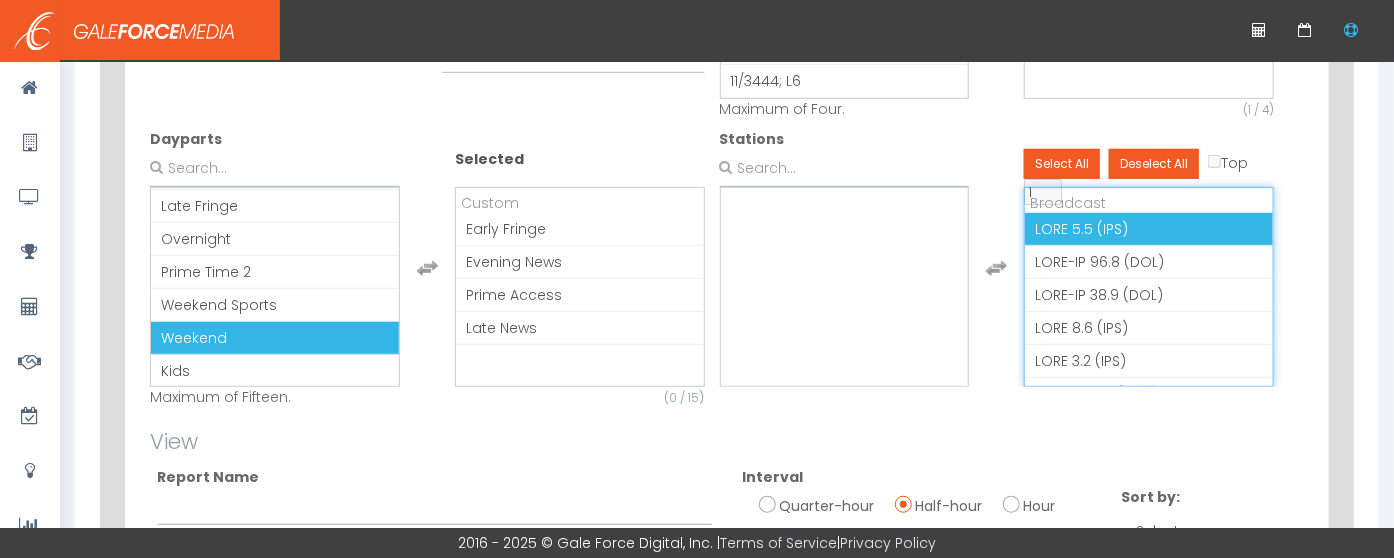 click on "LORE 5.5 (IPS)" at bounding box center (1081, 229) 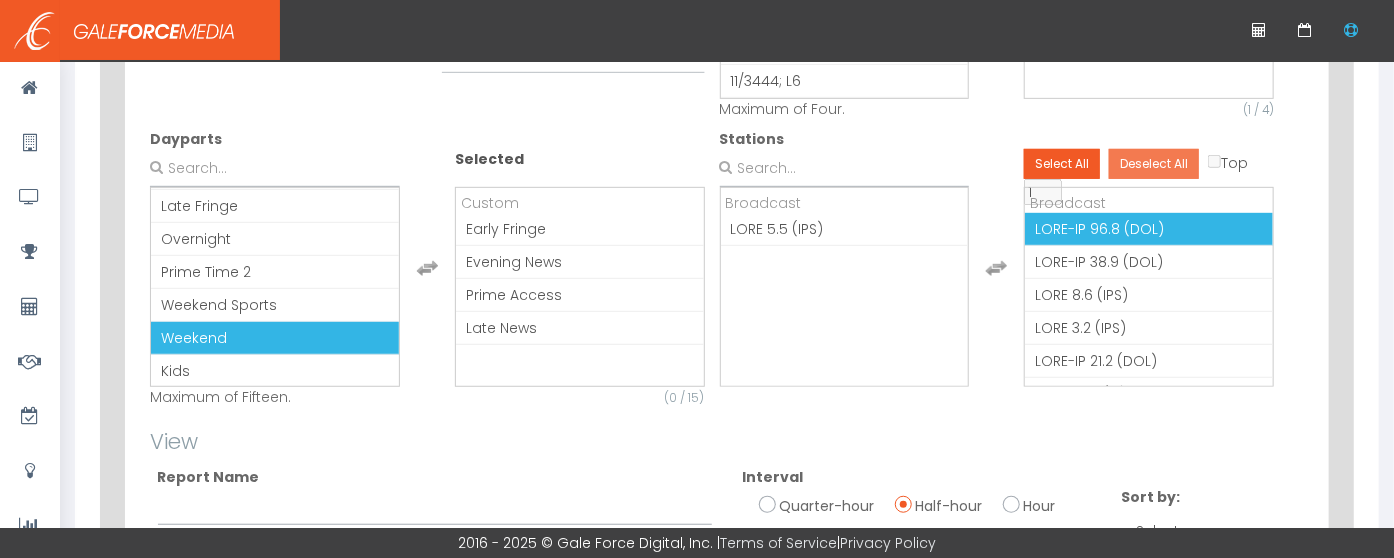 click on "Deselect All" at bounding box center [1154, 164] 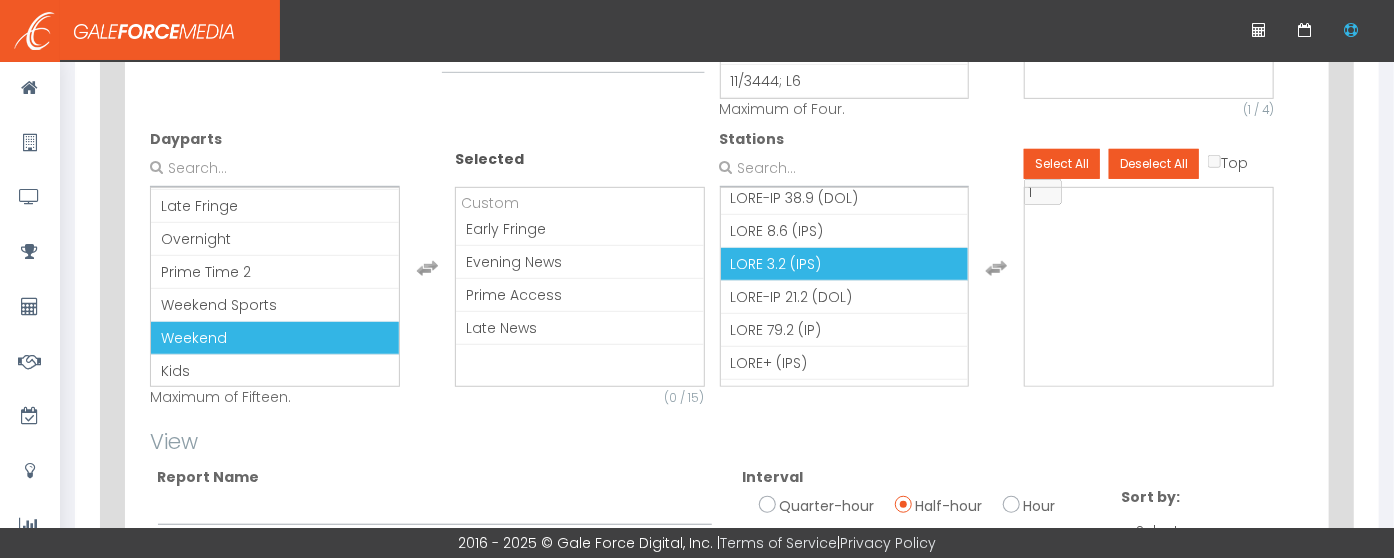 scroll, scrollTop: 91, scrollLeft: 0, axis: vertical 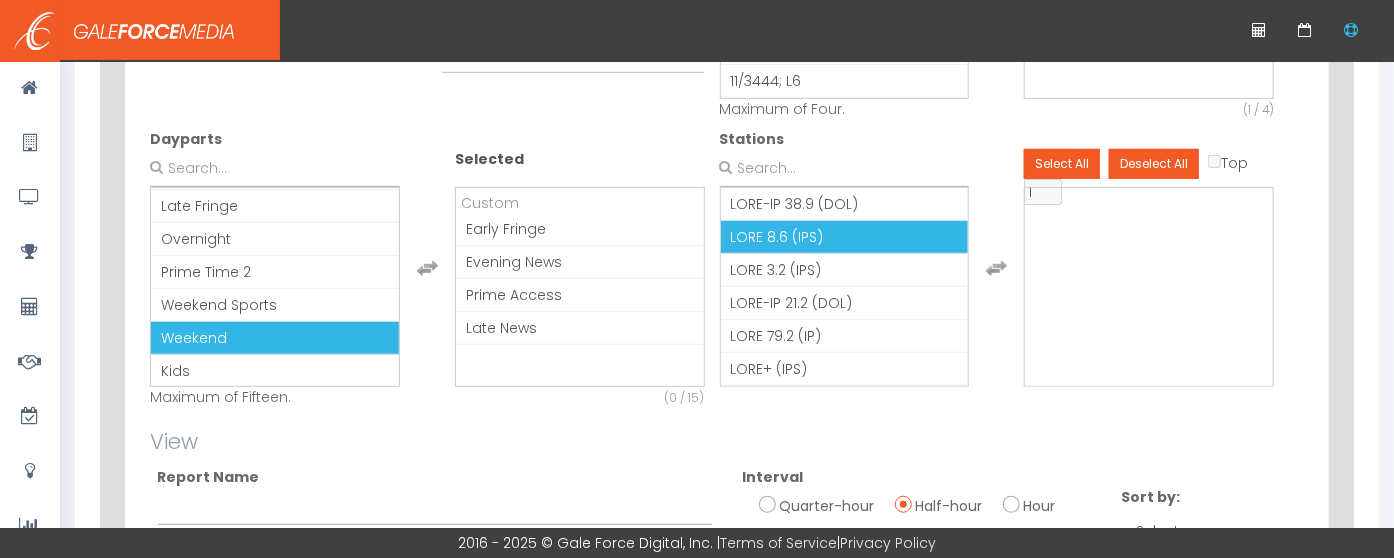 click on "LORE 8.6 (IPS)" at bounding box center [777, 237] 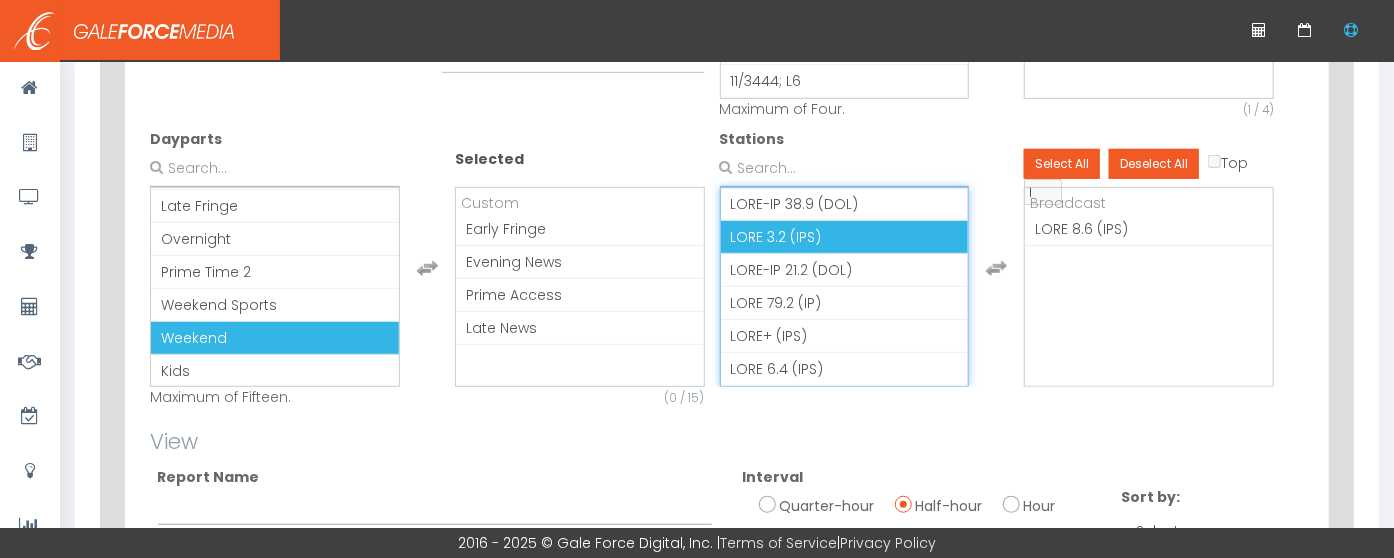 scroll, scrollTop: 22, scrollLeft: 0, axis: vertical 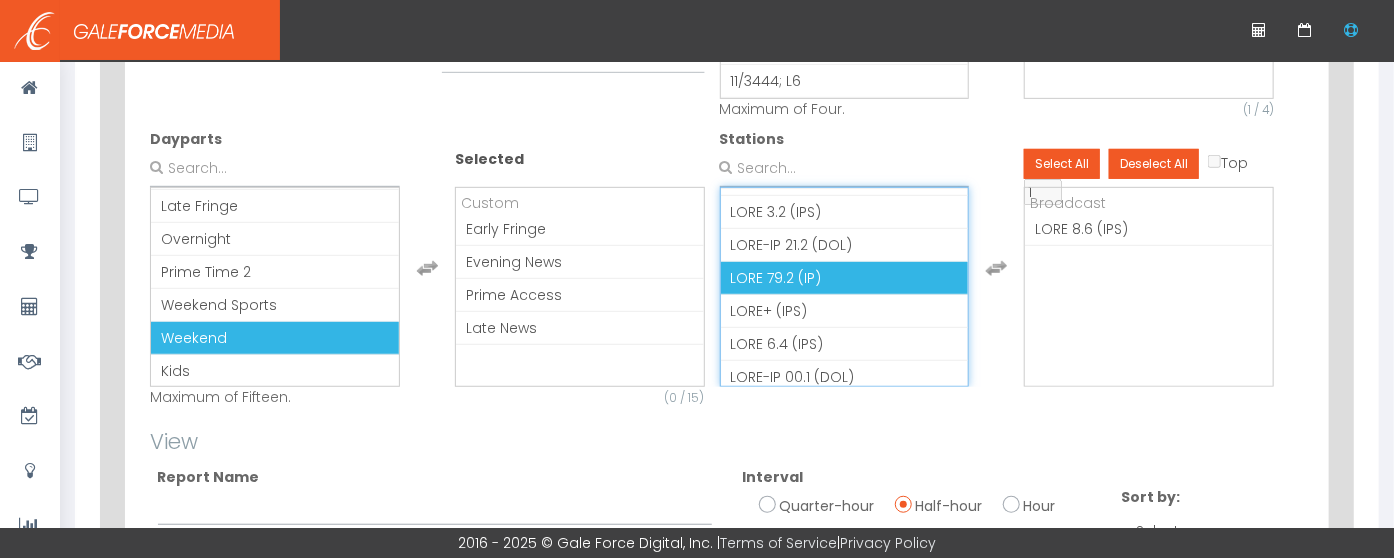 click on "LORE 79.2 (IP)" at bounding box center [776, 278] 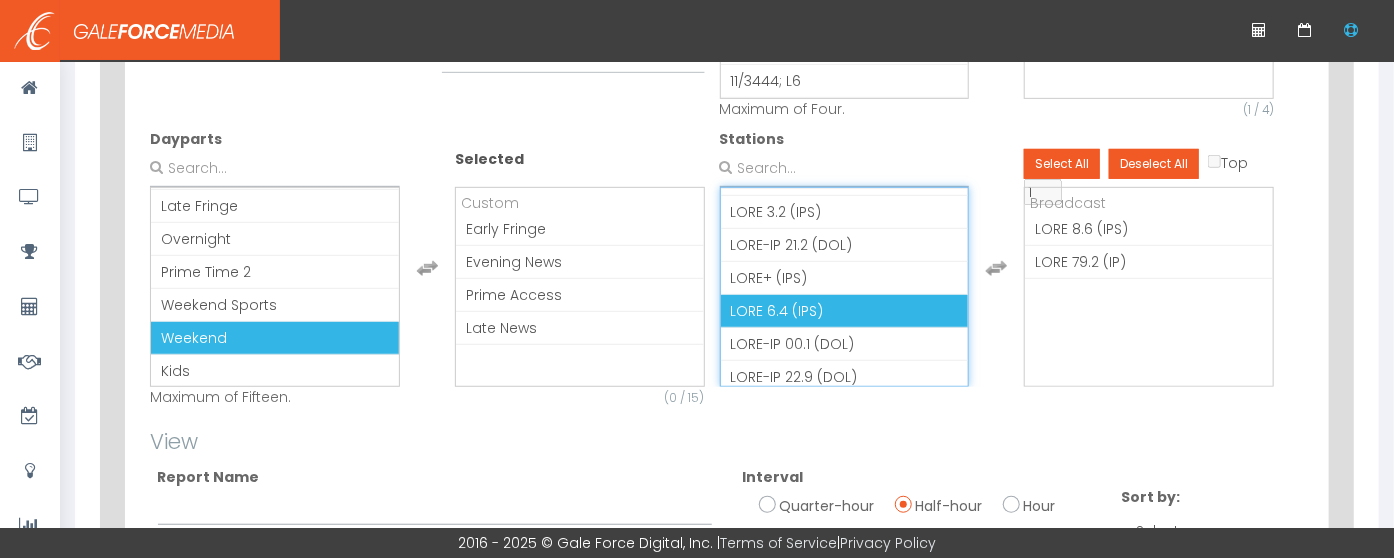 scroll, scrollTop: 146, scrollLeft: 0, axis: vertical 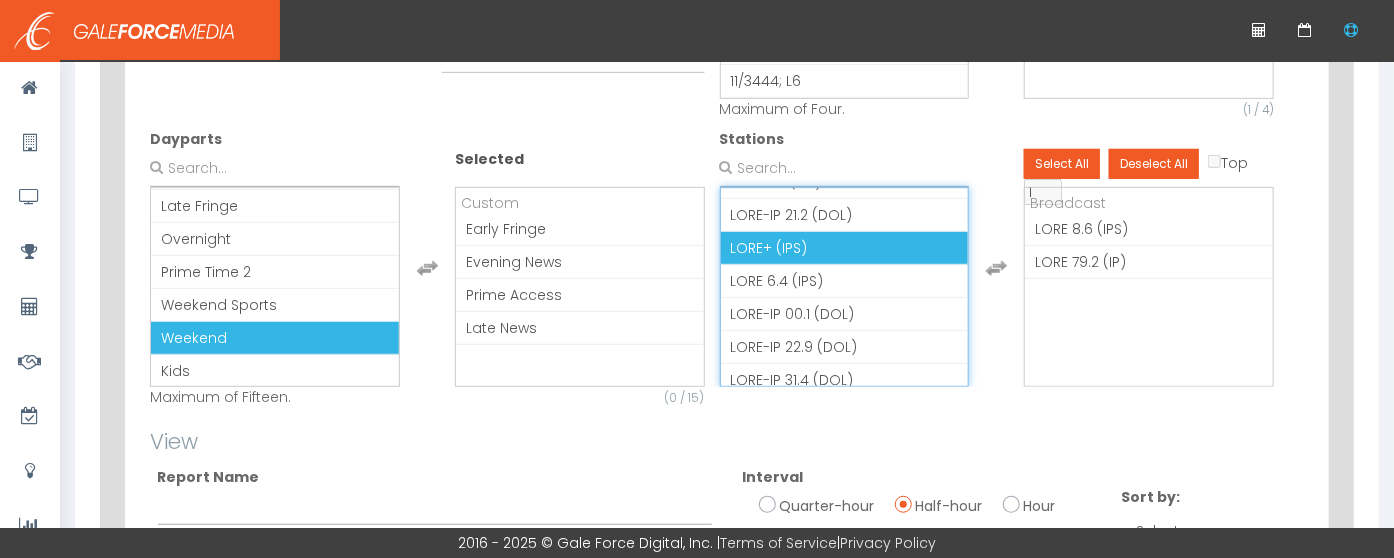 click on "LORE+ (IPS)" at bounding box center (769, 248) 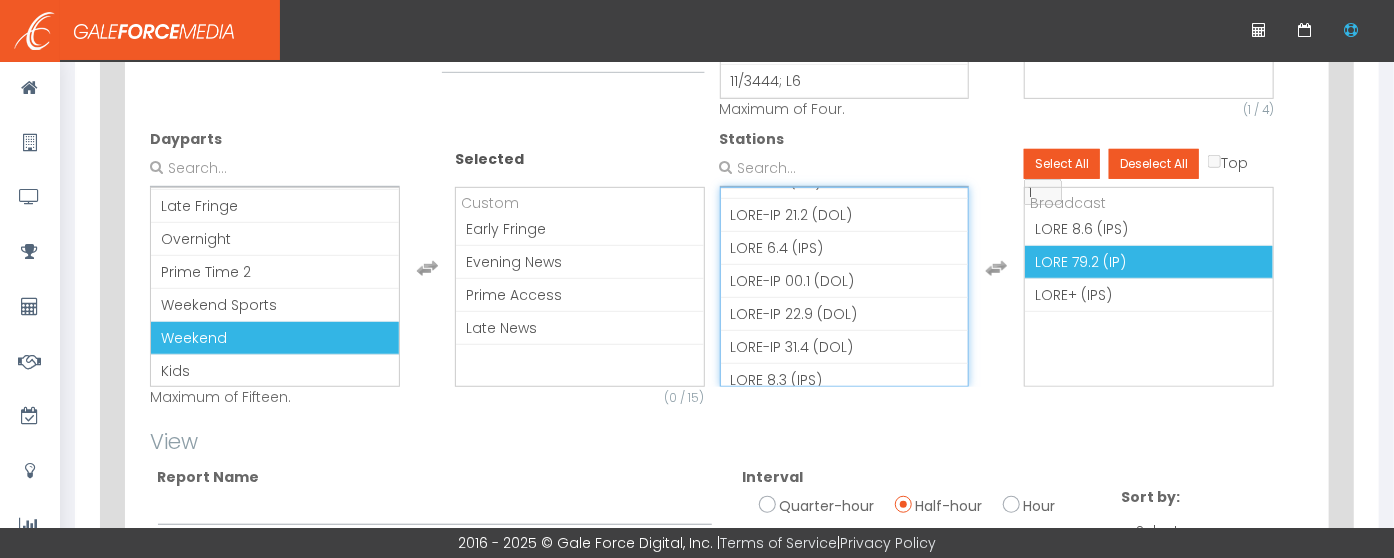 click on "LORE 79.2 (IP)" at bounding box center [1080, 262] 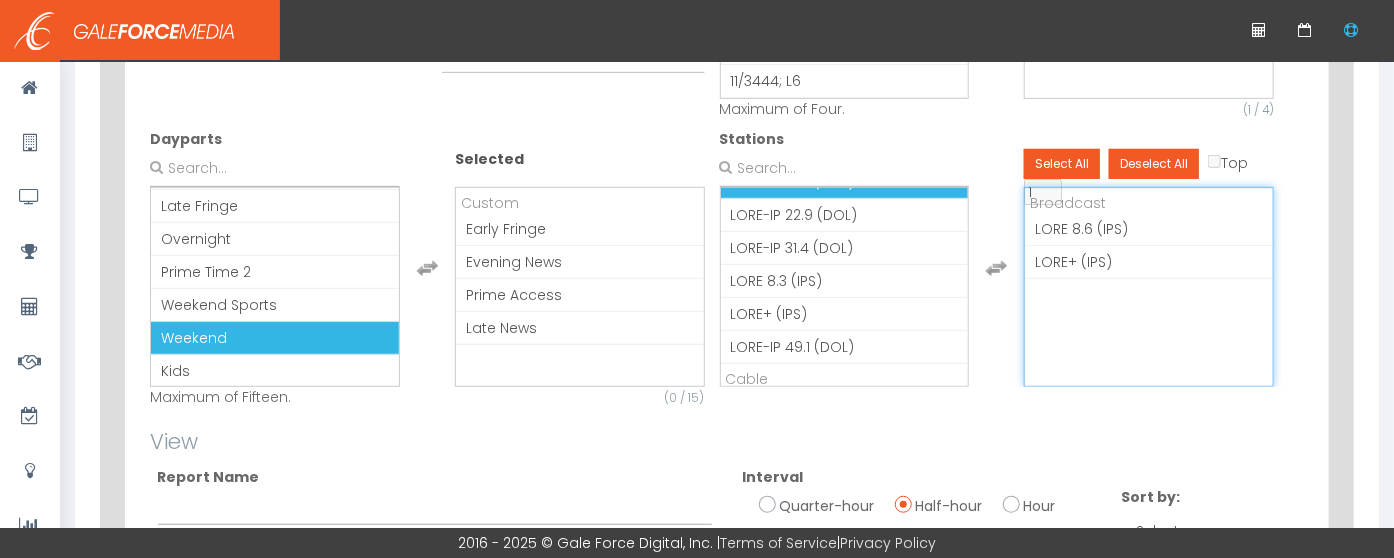 scroll, scrollTop: 279, scrollLeft: 0, axis: vertical 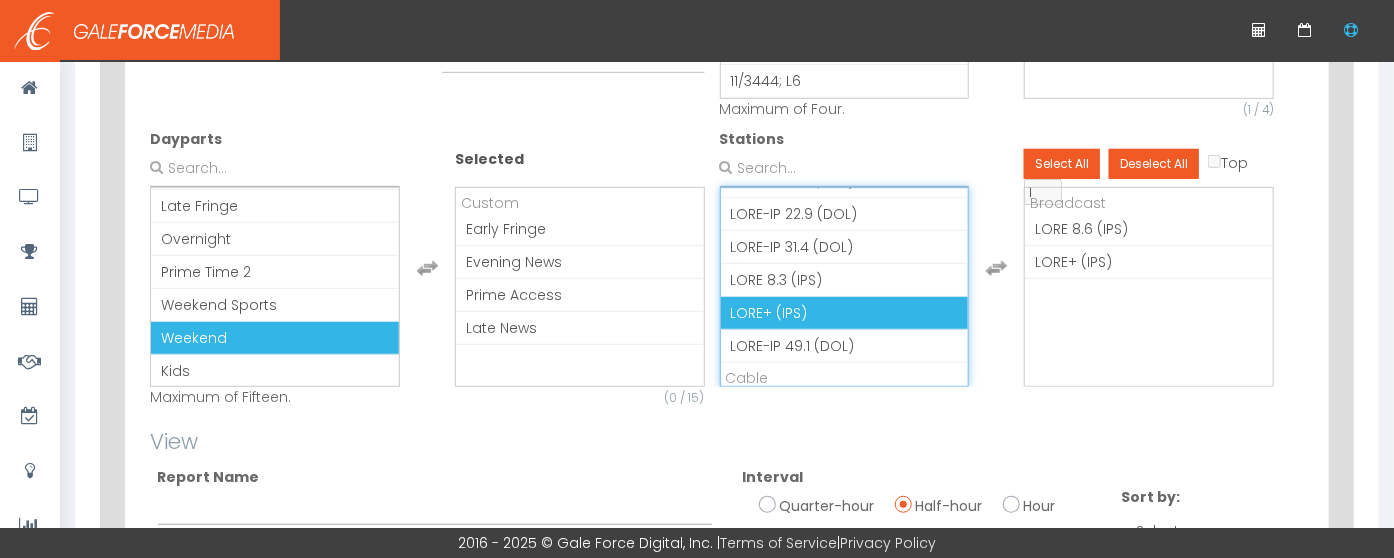 click on "LORE+ (IPS)" at bounding box center [769, 313] 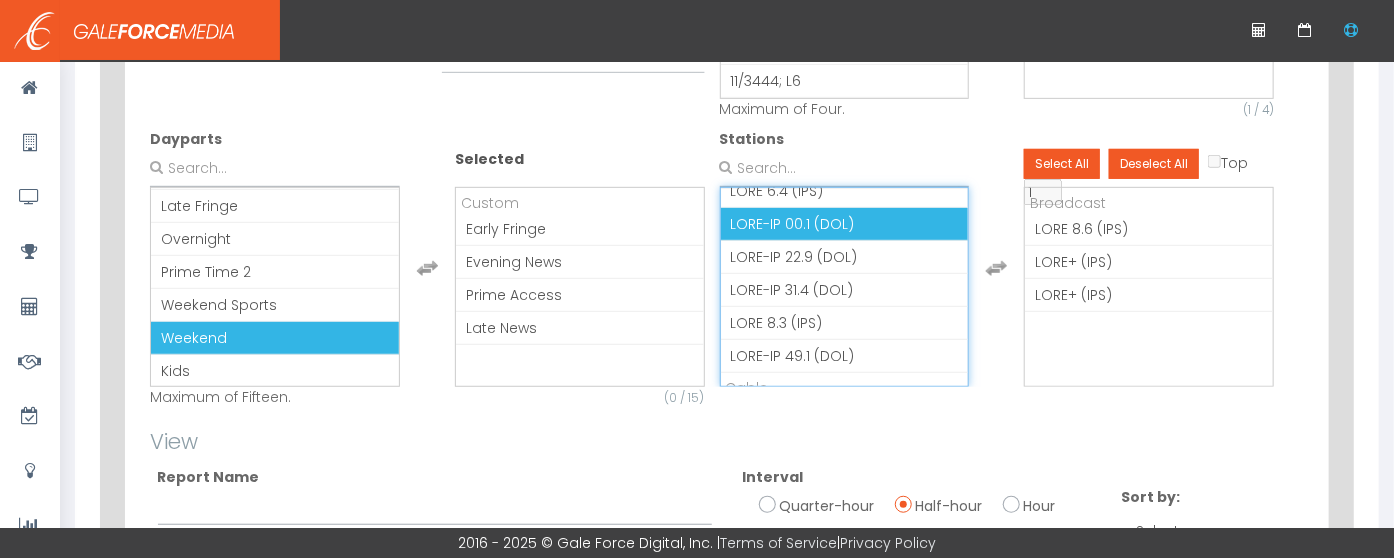 scroll, scrollTop: 237, scrollLeft: 0, axis: vertical 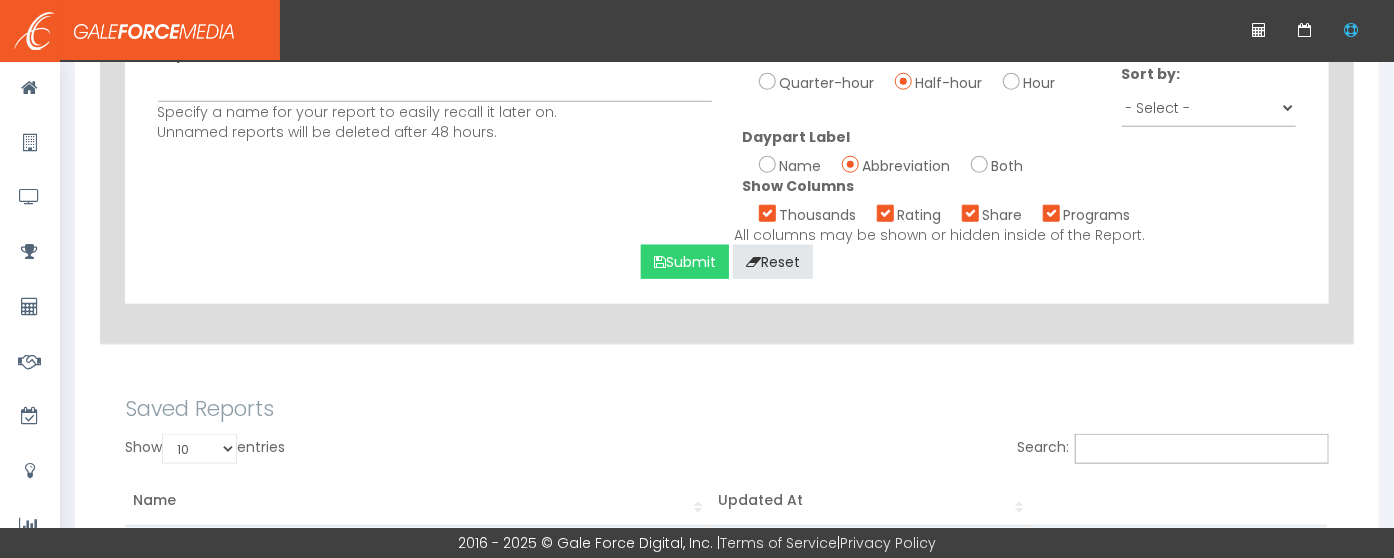 click on "Submit" at bounding box center [685, 262] 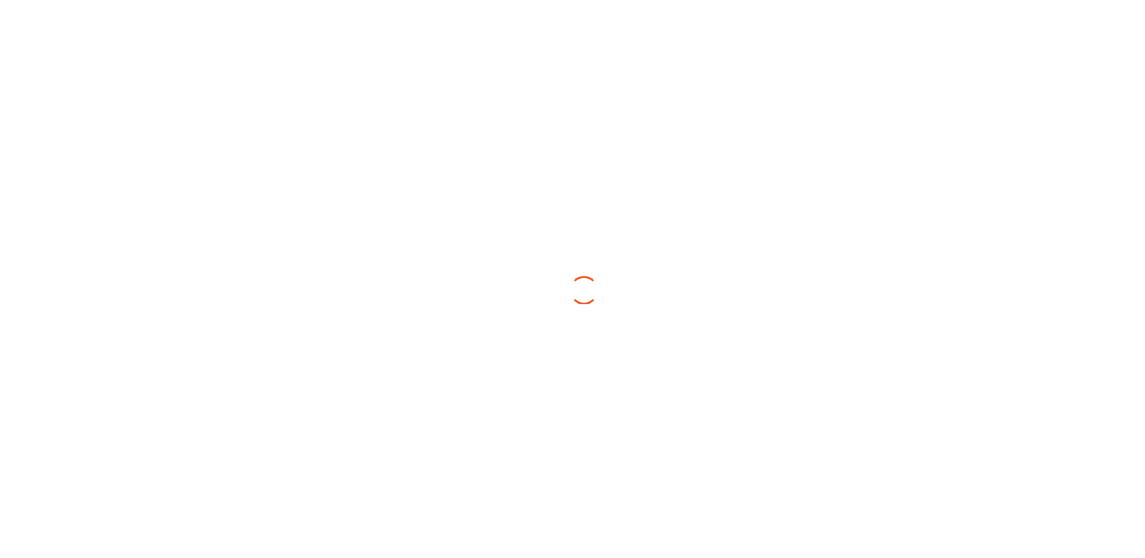 scroll, scrollTop: 0, scrollLeft: 0, axis: both 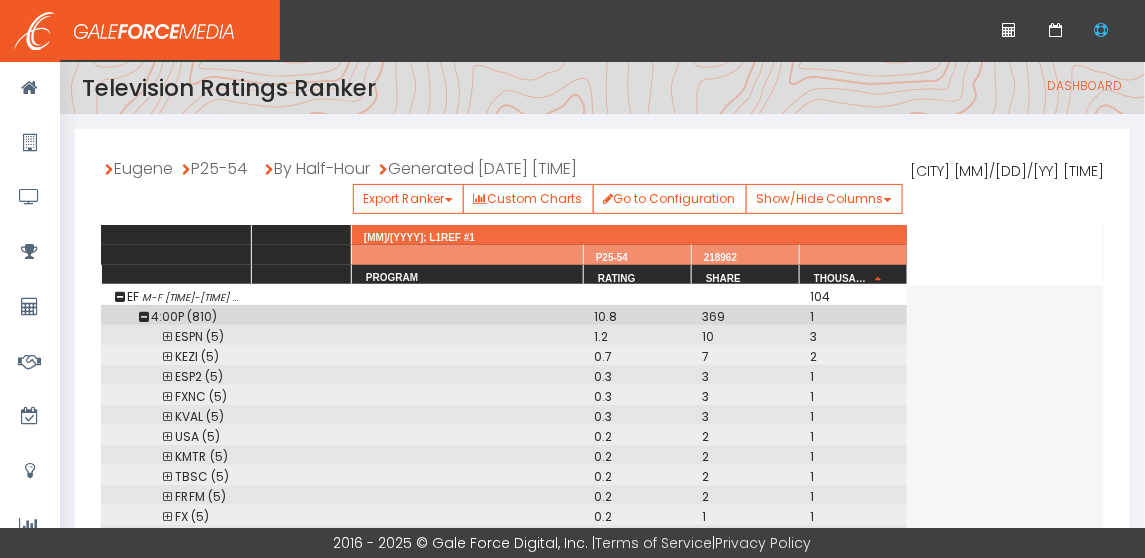 drag, startPoint x: 708, startPoint y: 235, endPoint x: 903, endPoint y: 224, distance: 195.31001 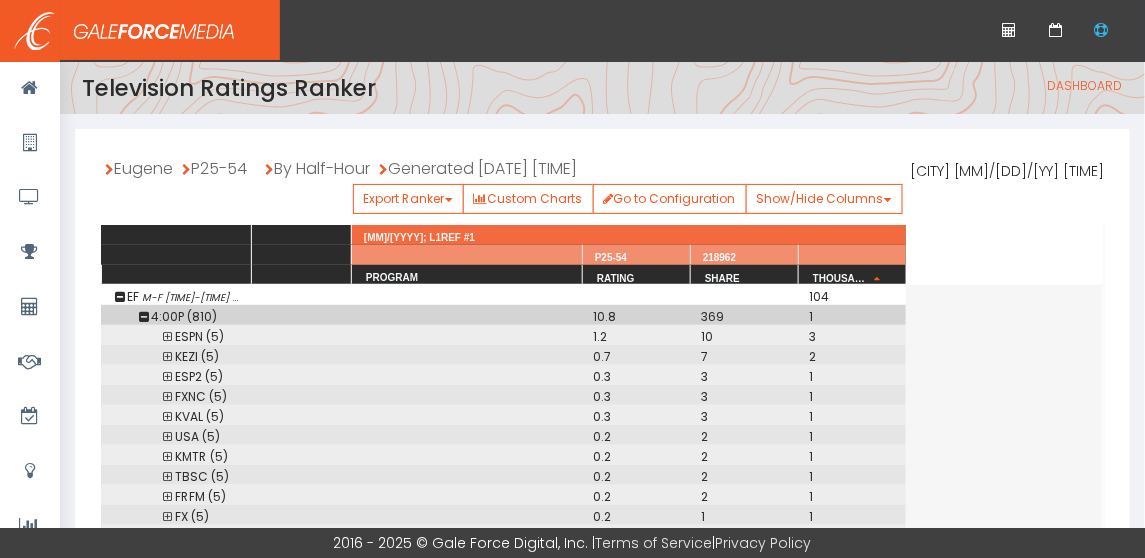 scroll, scrollTop: 24, scrollLeft: 0, axis: vertical 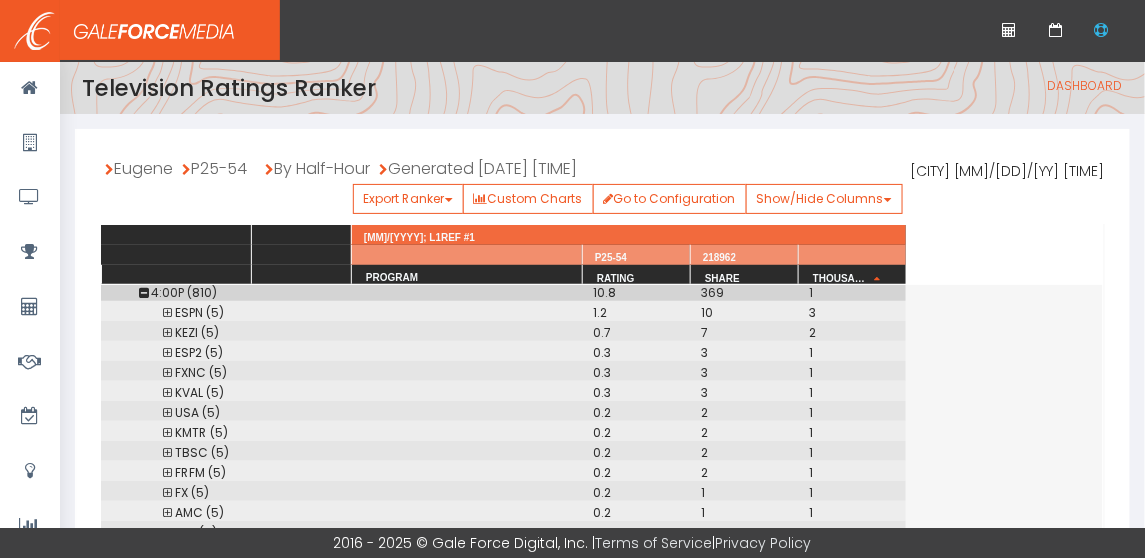 click at bounding box center (167, 753) 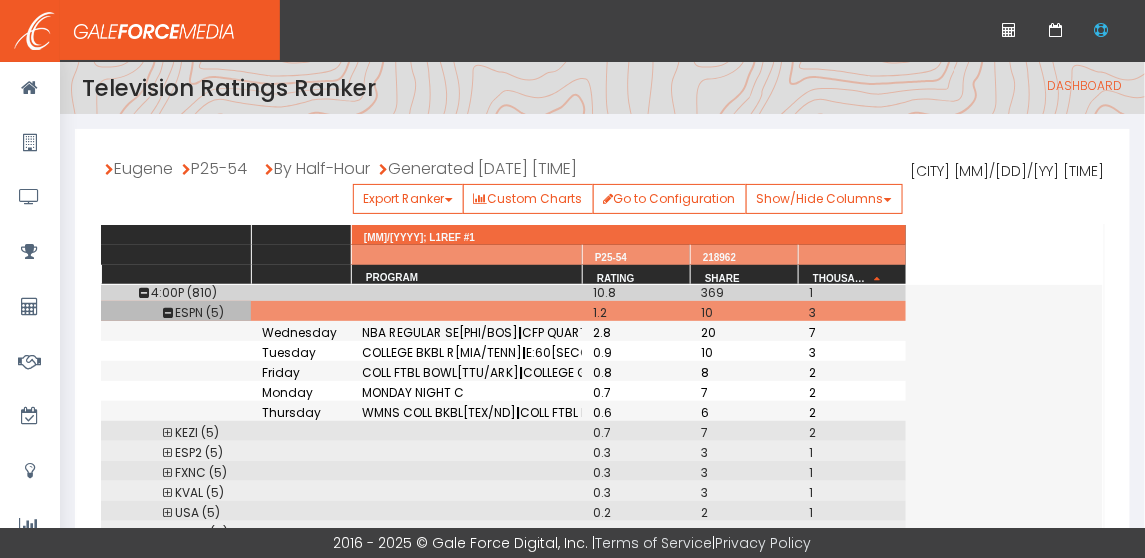 click at bounding box center [167, 313] 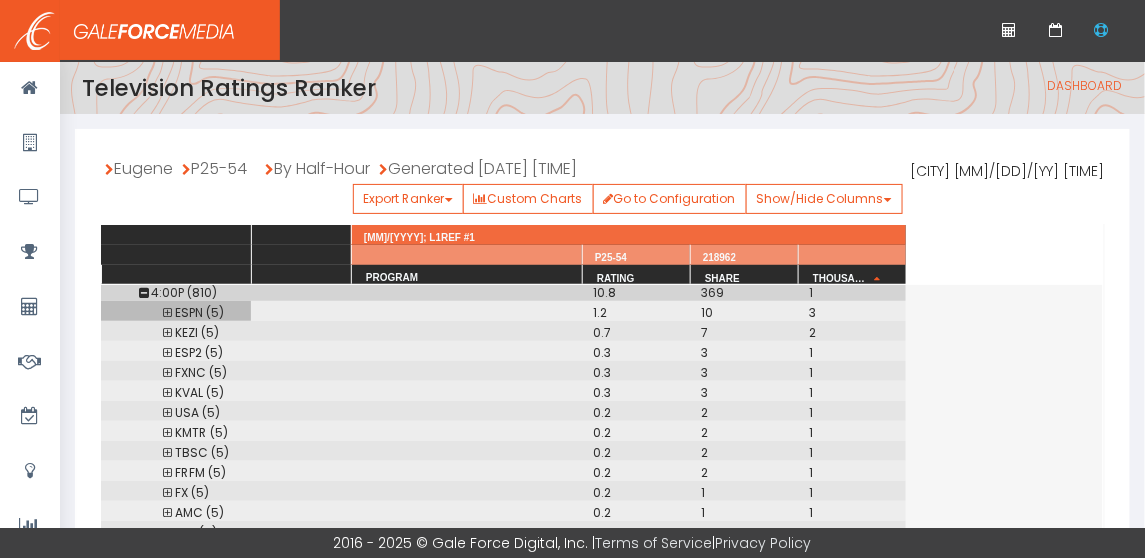click at bounding box center (167, 693) 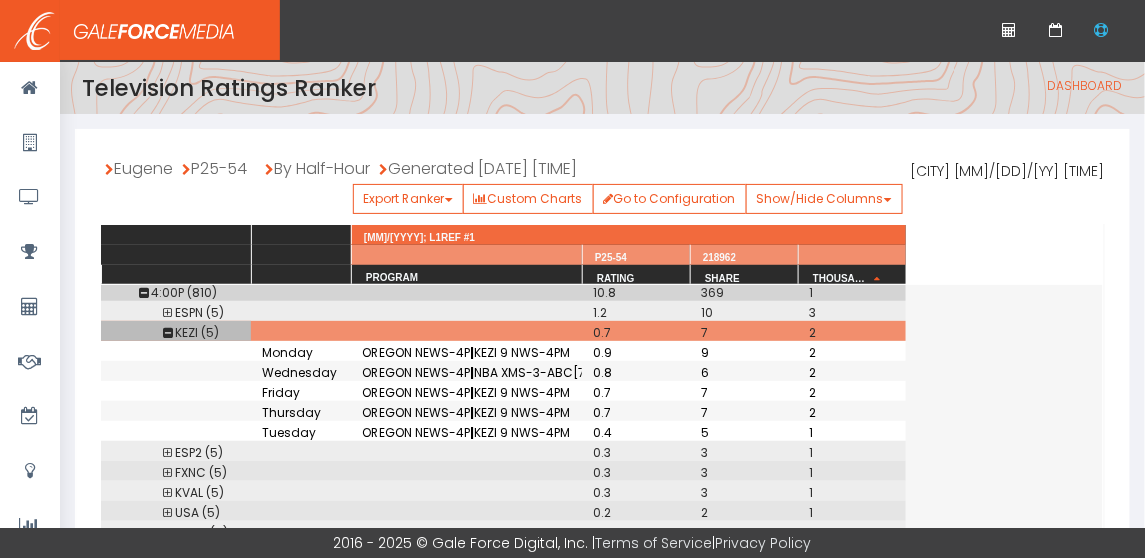 click at bounding box center [167, 333] 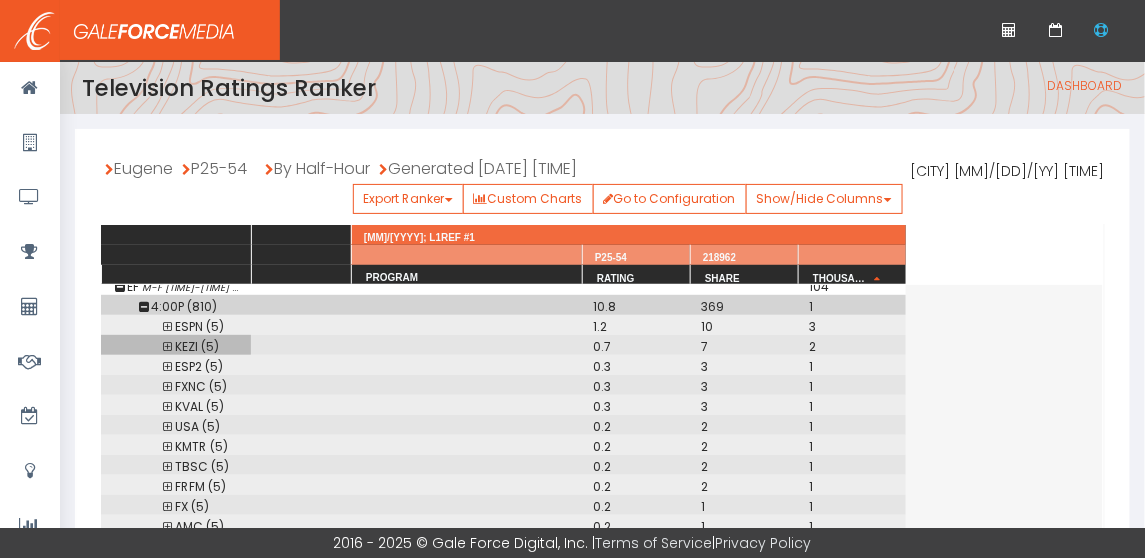 scroll, scrollTop: 0, scrollLeft: 0, axis: both 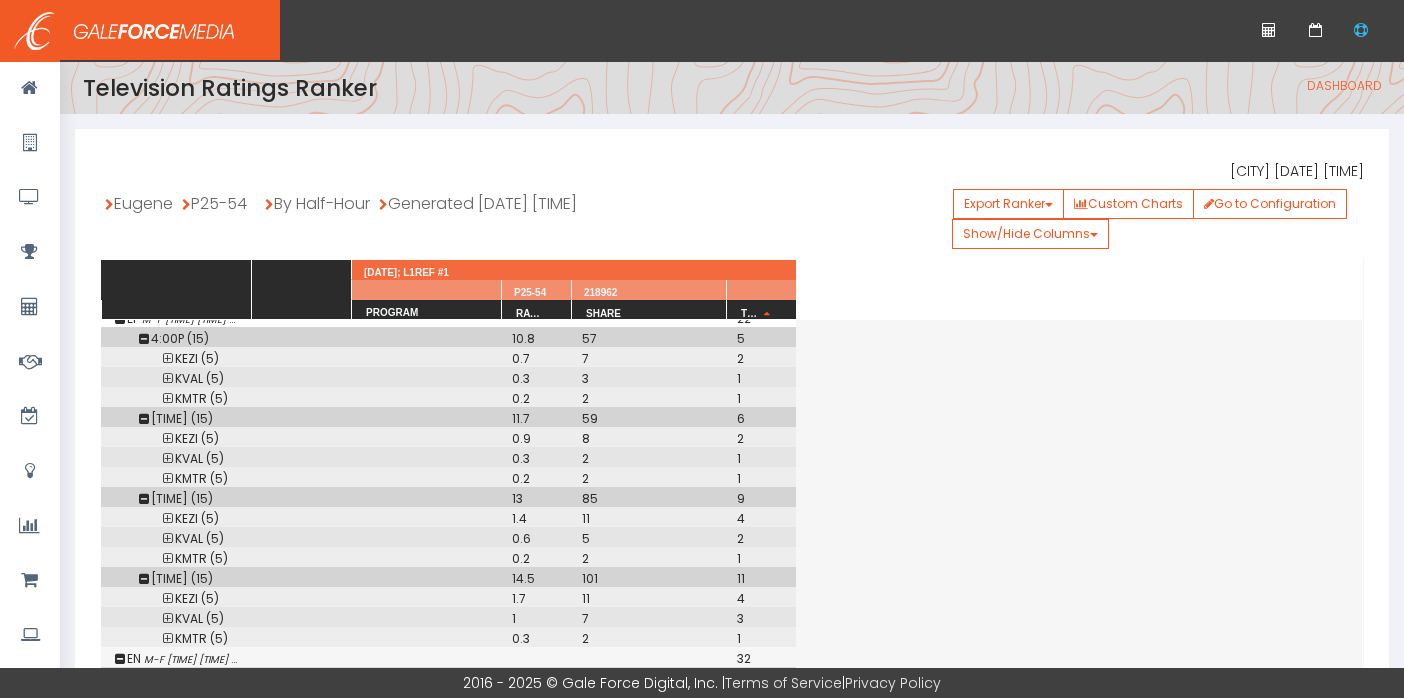 drag, startPoint x: 643, startPoint y: 308, endPoint x: 728, endPoint y: 303, distance: 85.146935 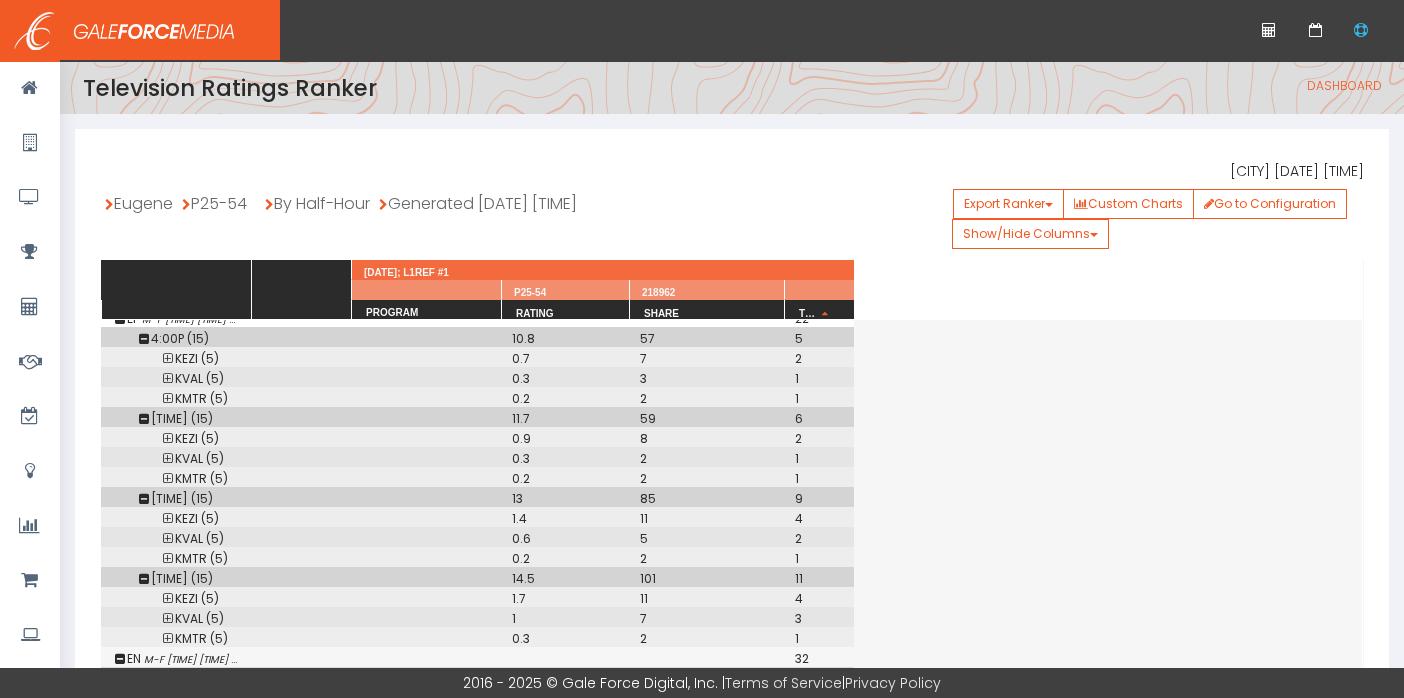 drag, startPoint x: 571, startPoint y: 307, endPoint x: 643, endPoint y: 307, distance: 72 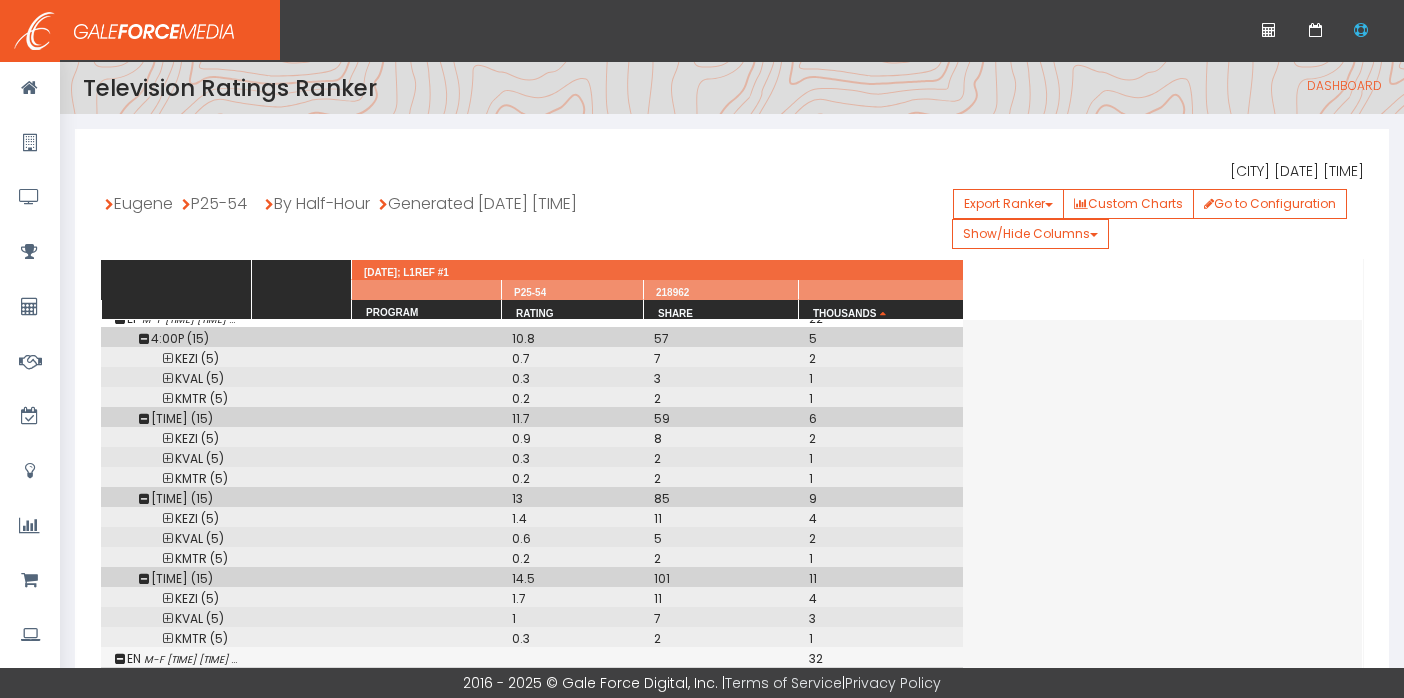 drag, startPoint x: 867, startPoint y: 309, endPoint x: 962, endPoint y: 308, distance: 95.005264 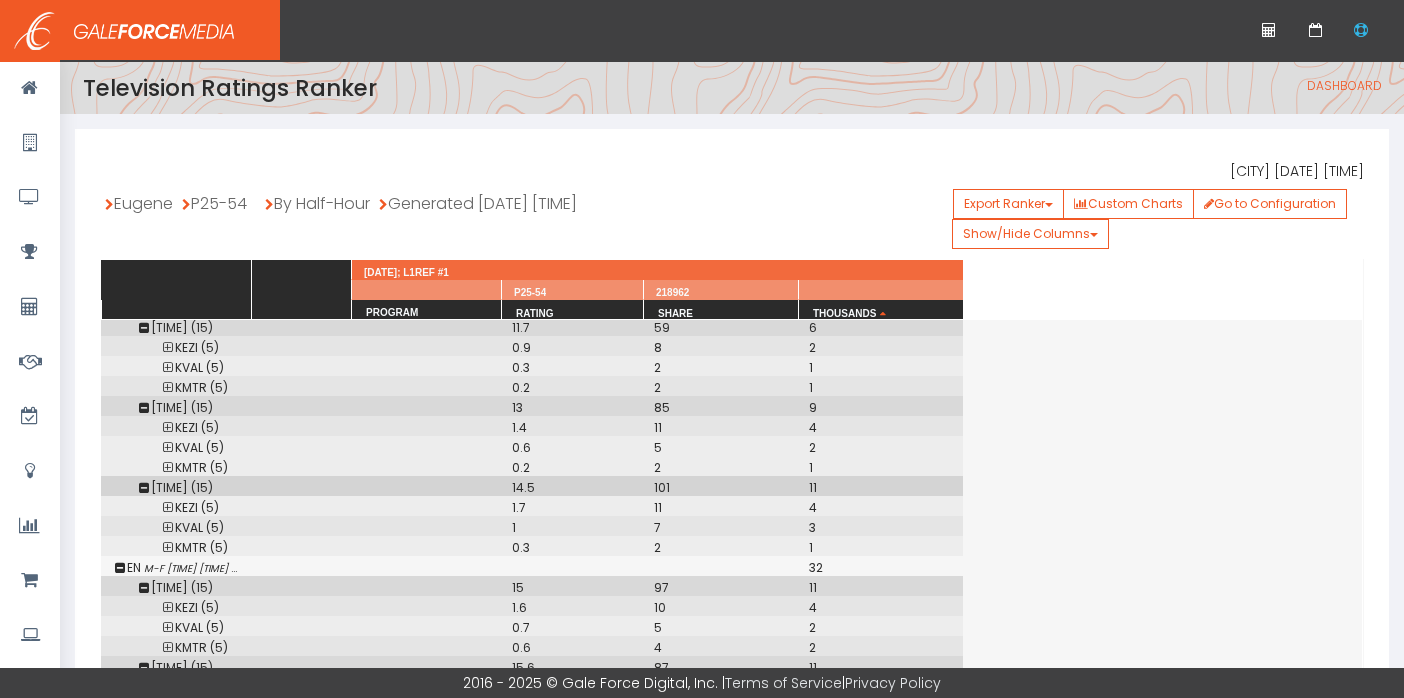scroll, scrollTop: 2, scrollLeft: 0, axis: vertical 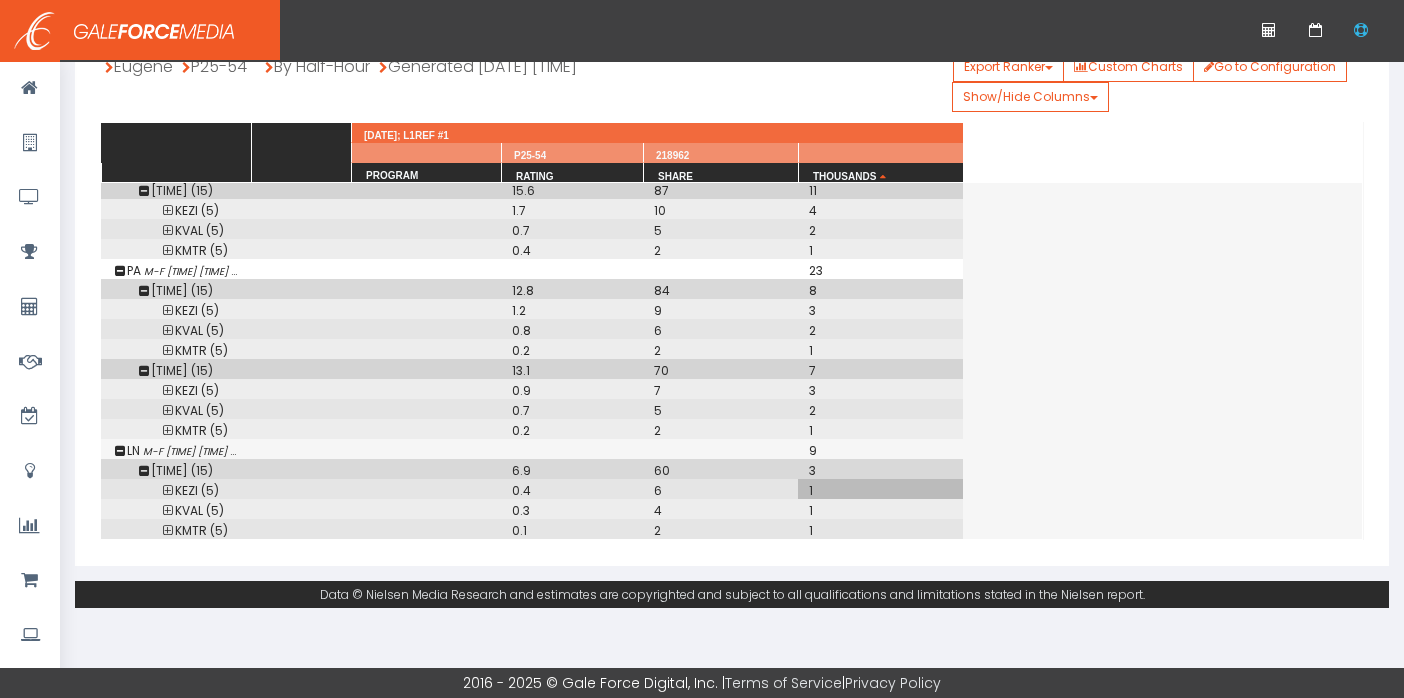 click on "1" at bounding box center [880, 490] 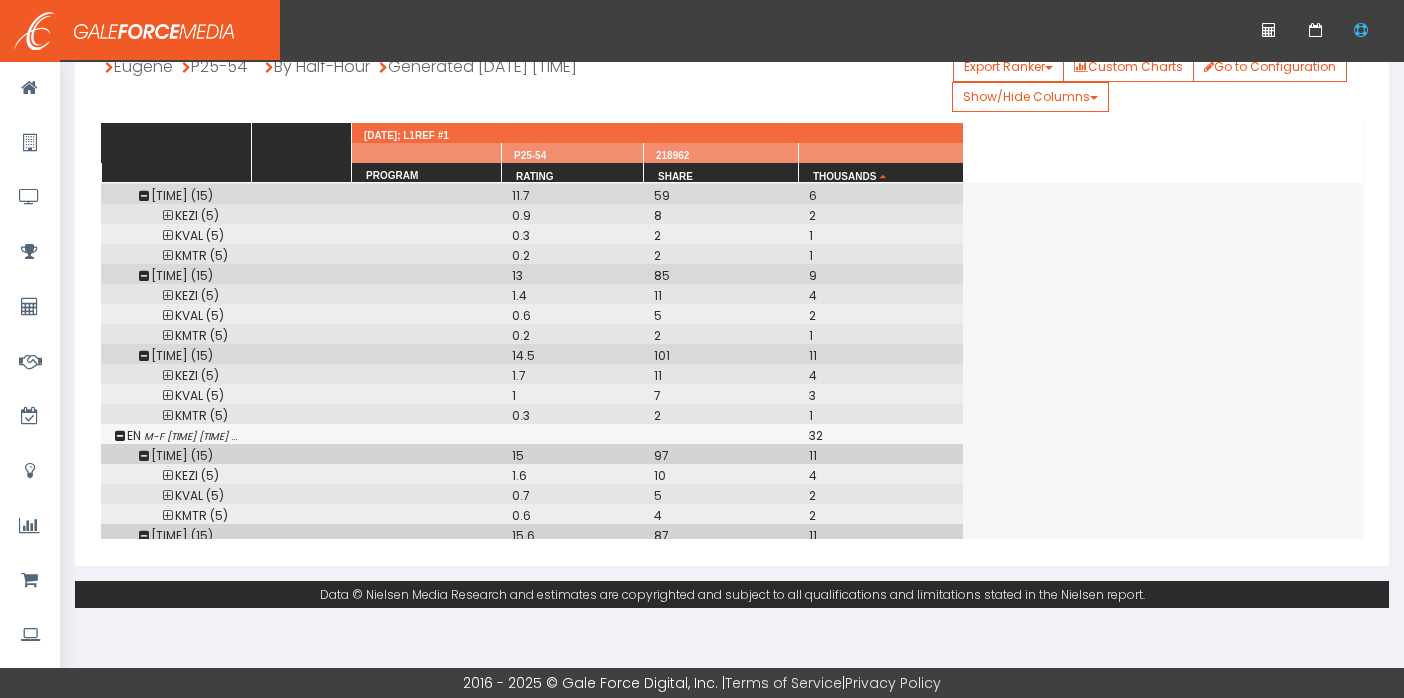 scroll, scrollTop: 0, scrollLeft: 0, axis: both 